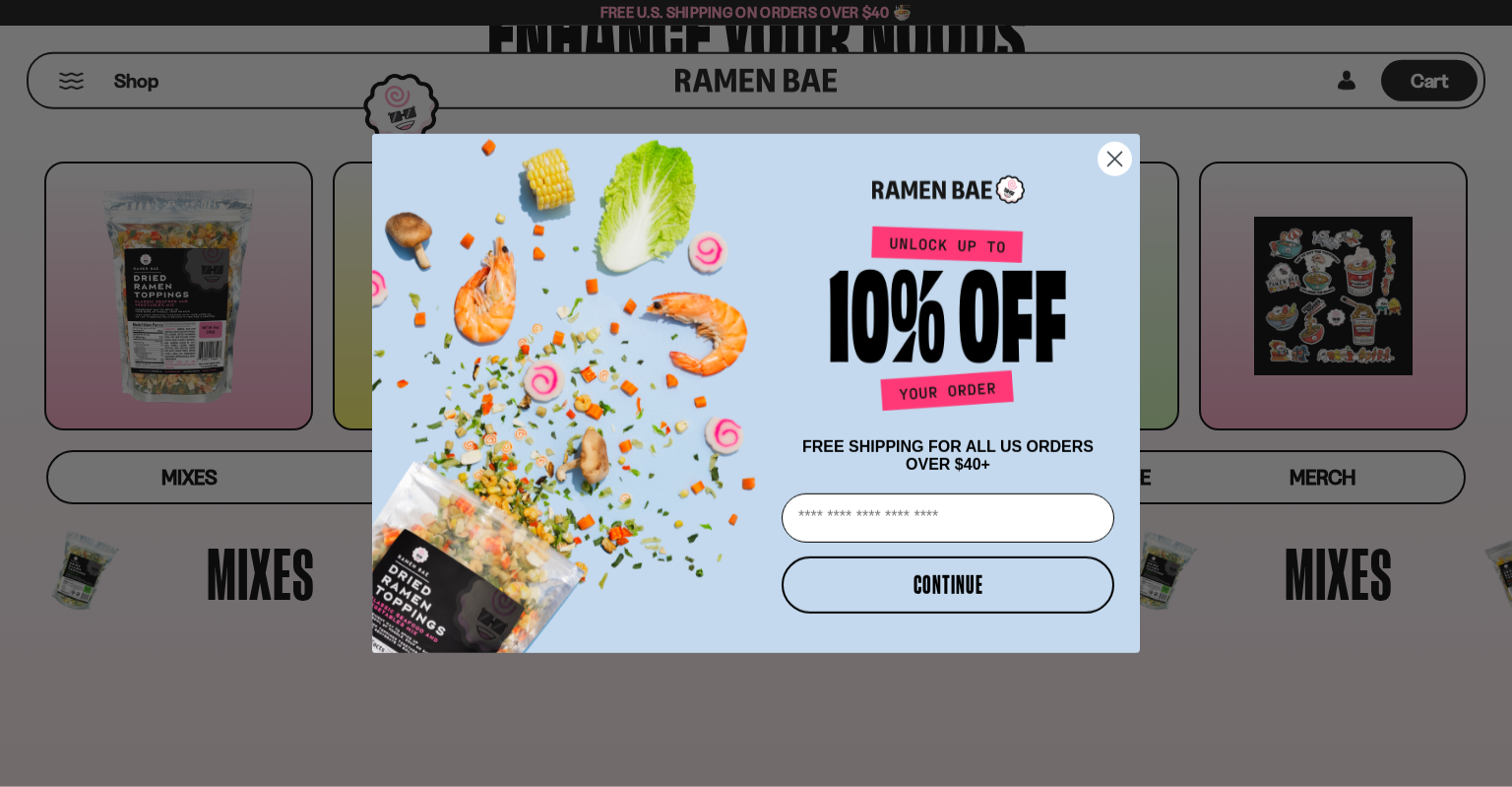 scroll, scrollTop: 213, scrollLeft: 0, axis: vertical 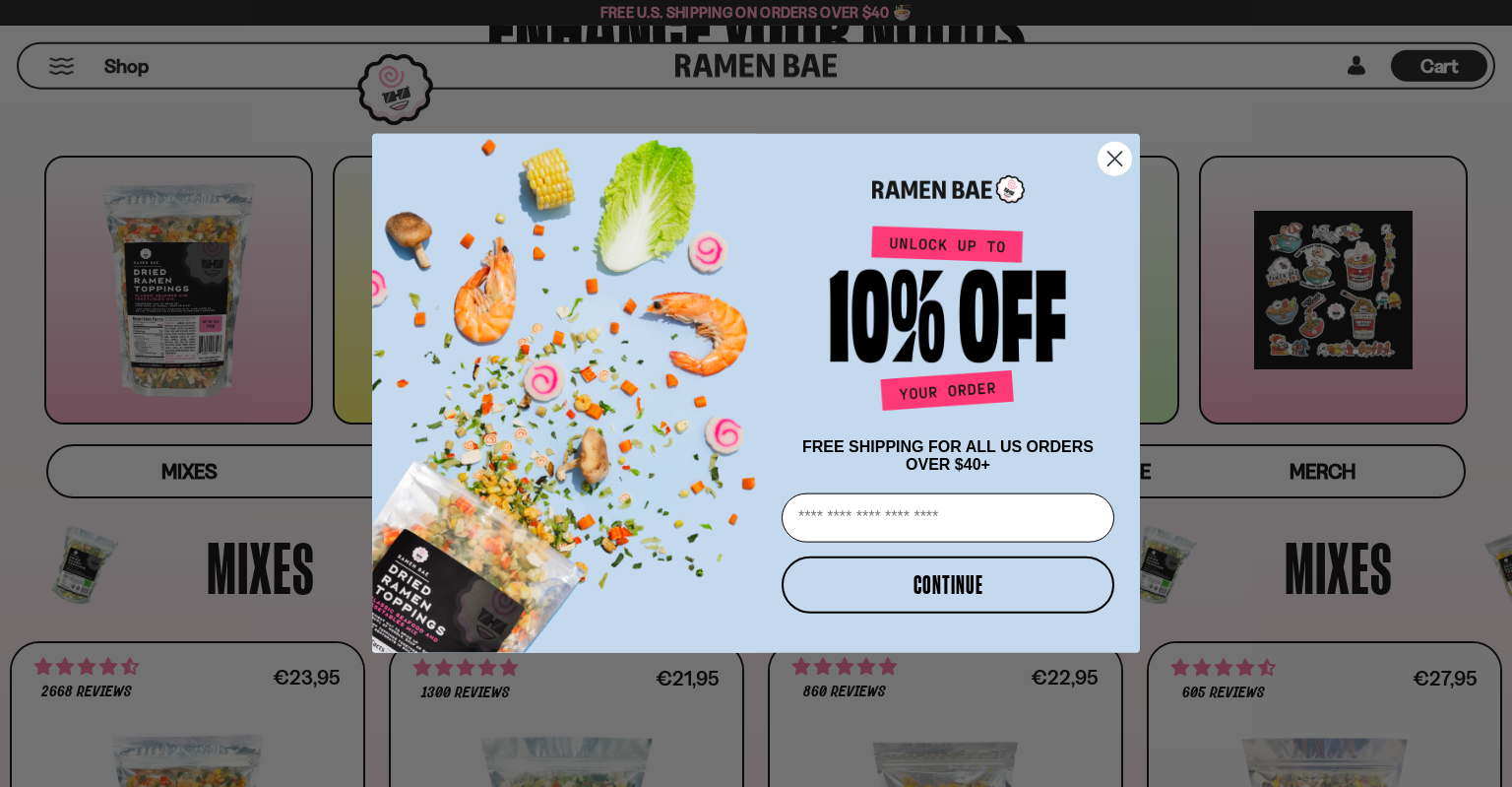 click 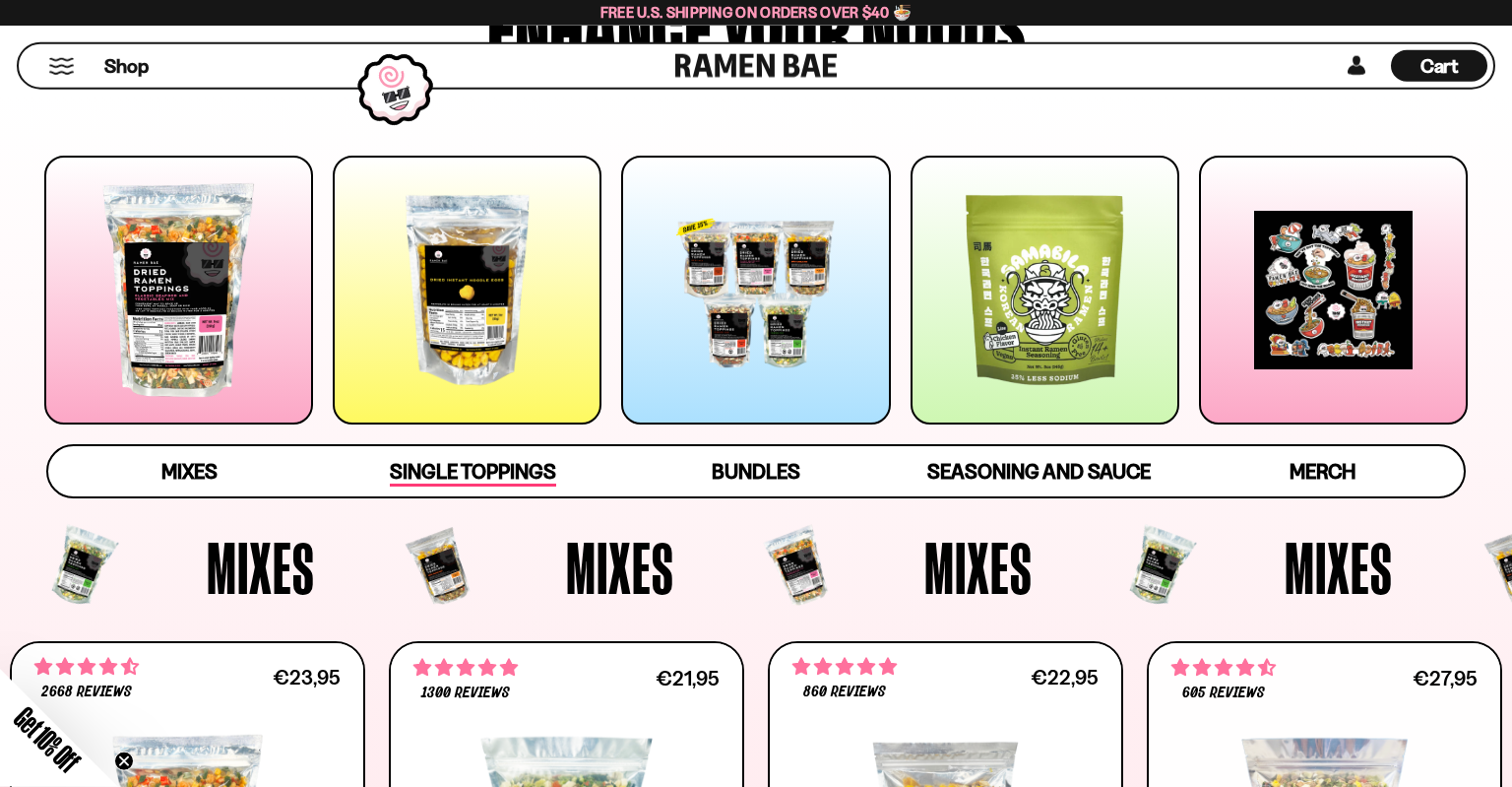 click on "Single Toppings" at bounding box center [472, 471] 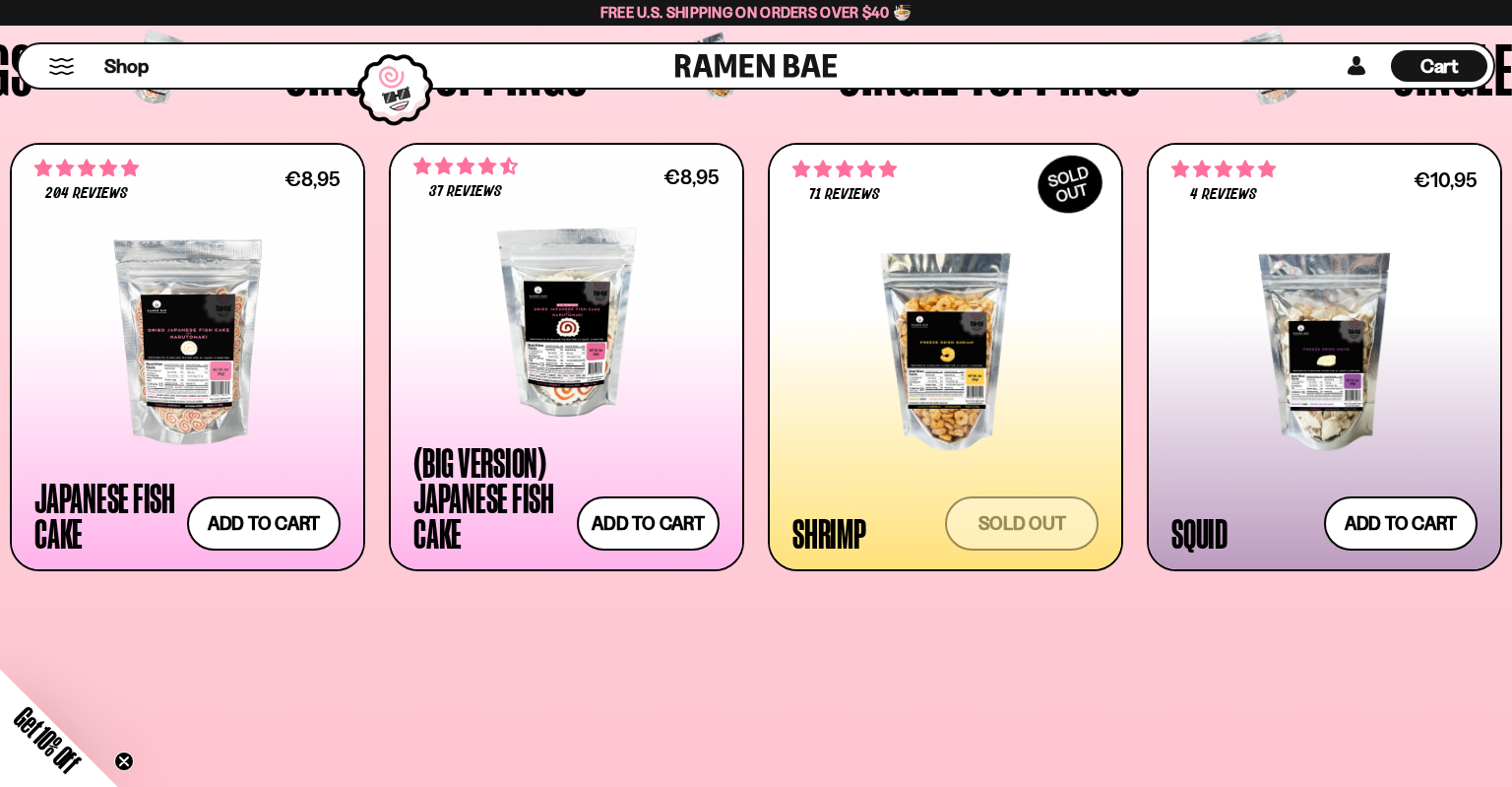 scroll, scrollTop: 1875, scrollLeft: 0, axis: vertical 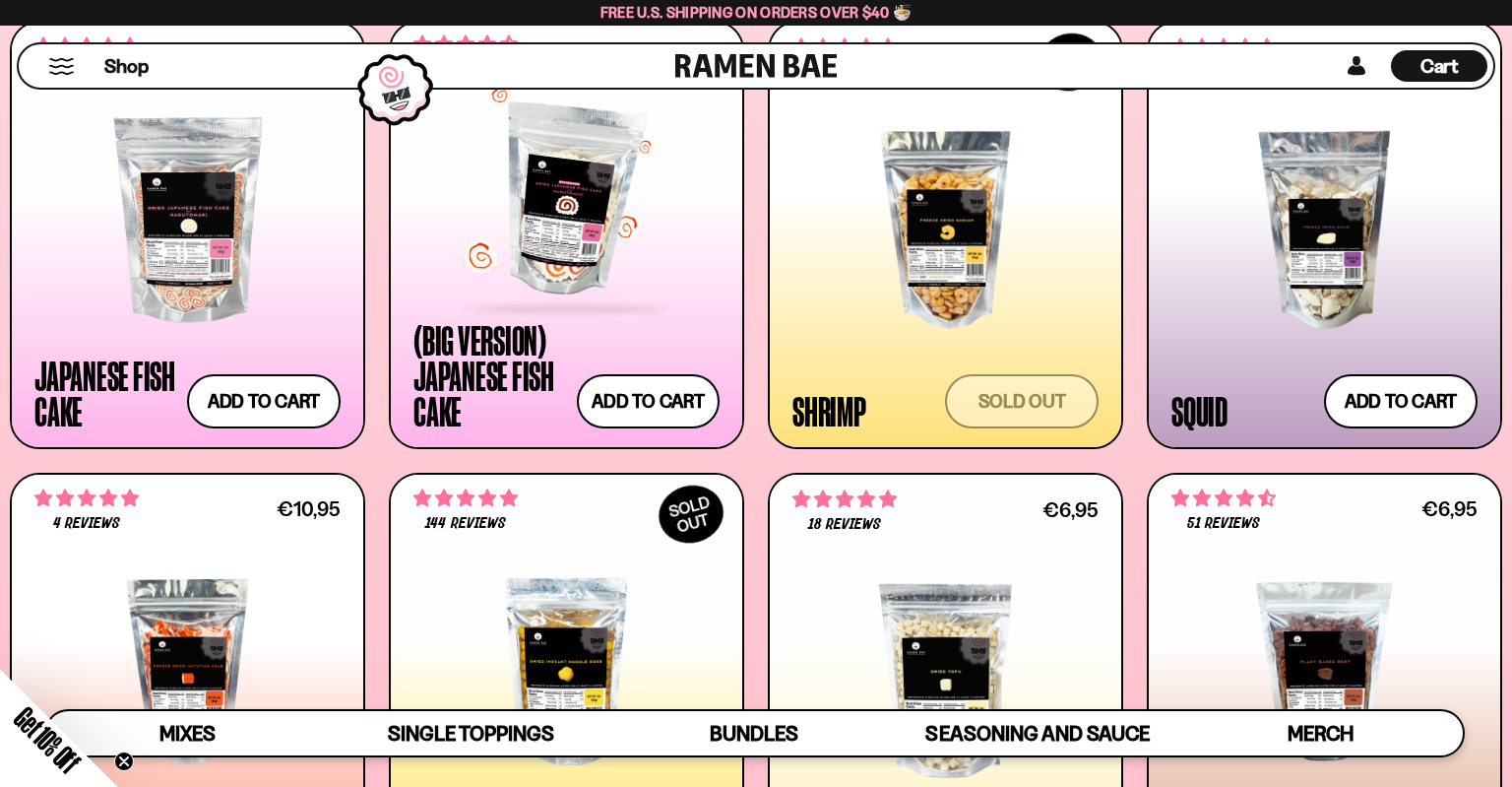 click at bounding box center (566, 200) 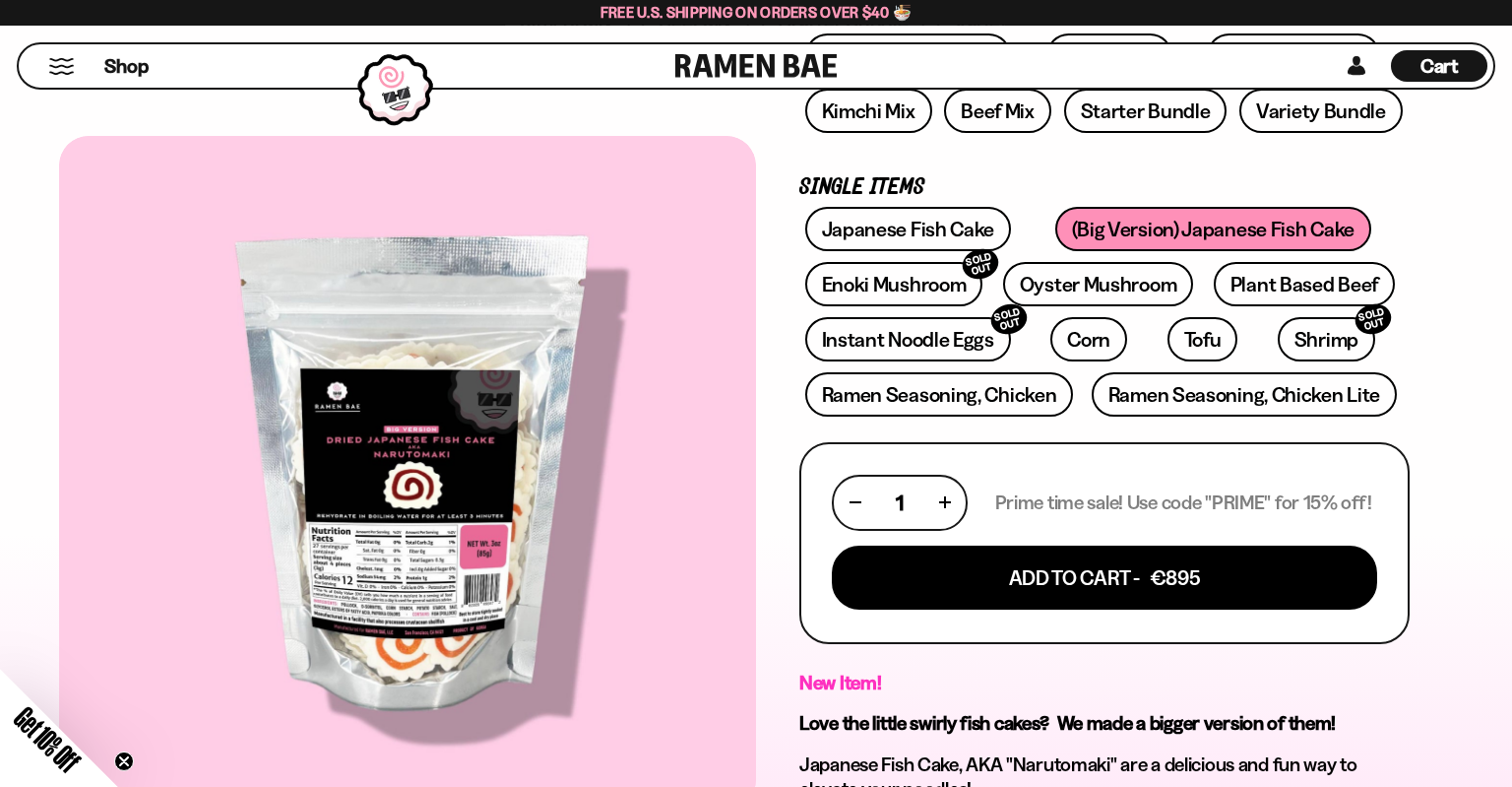 scroll, scrollTop: 0, scrollLeft: 0, axis: both 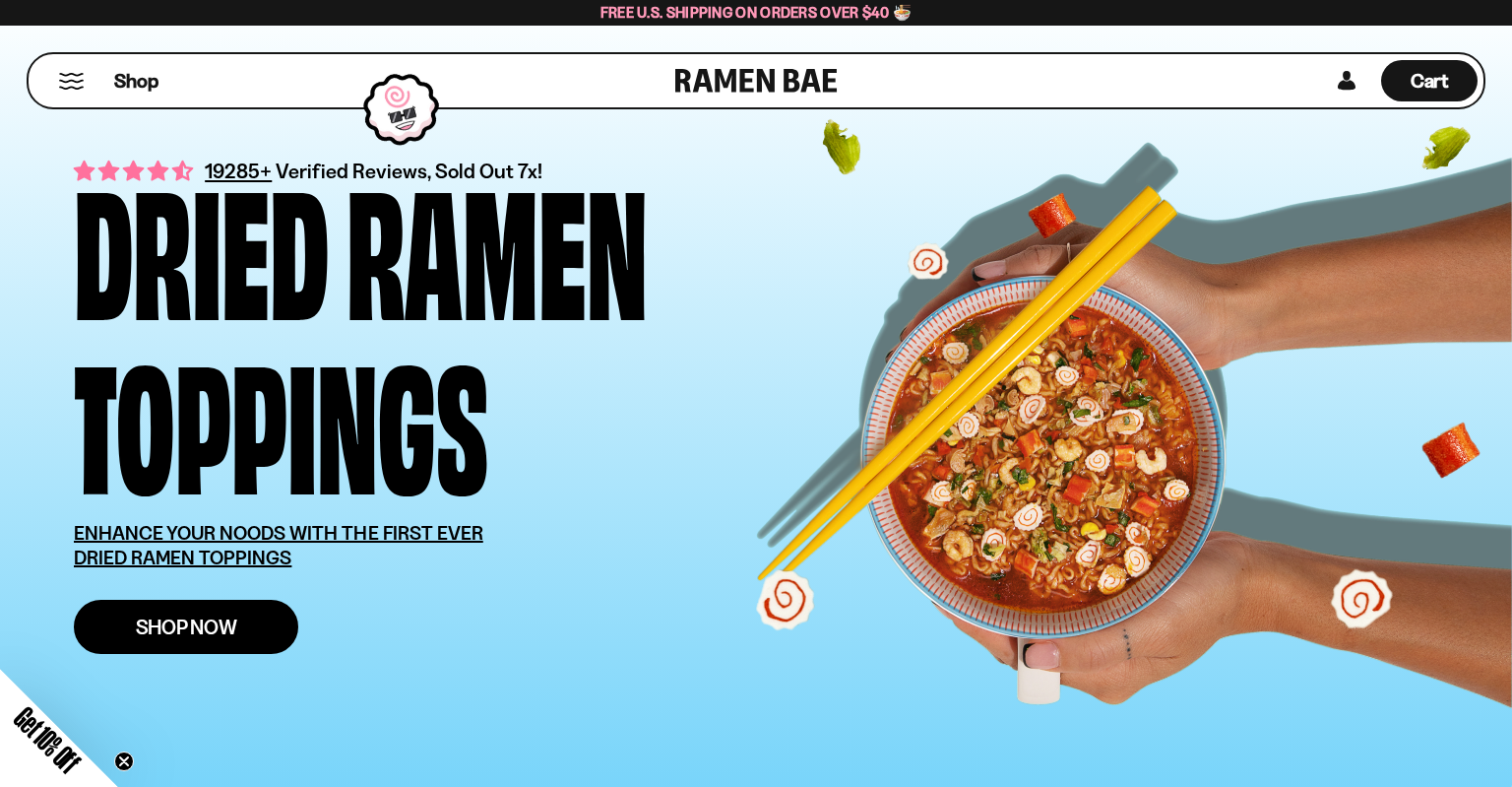 click on "Shop Now" at bounding box center (186, 626) 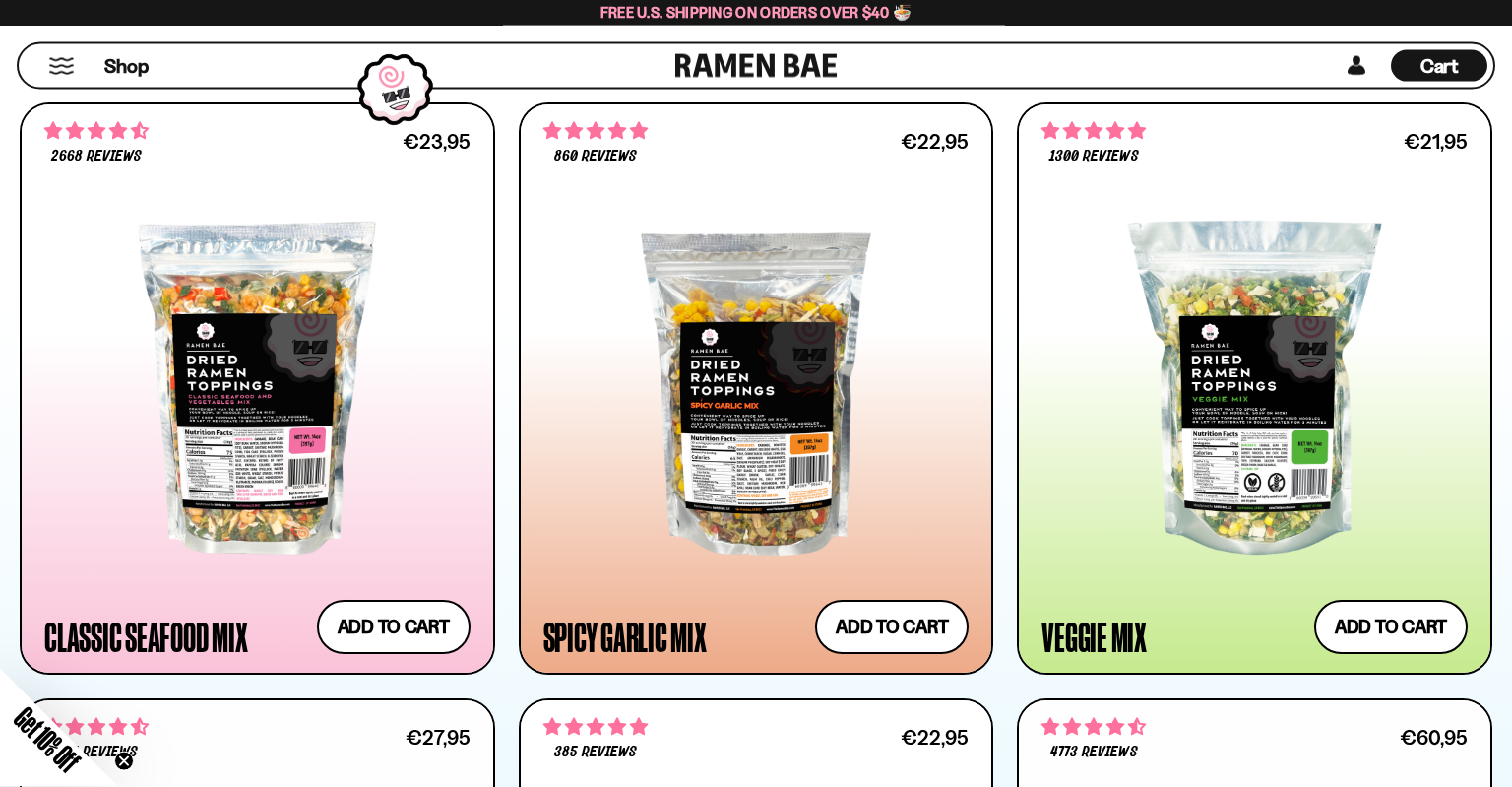 scroll, scrollTop: 965, scrollLeft: 0, axis: vertical 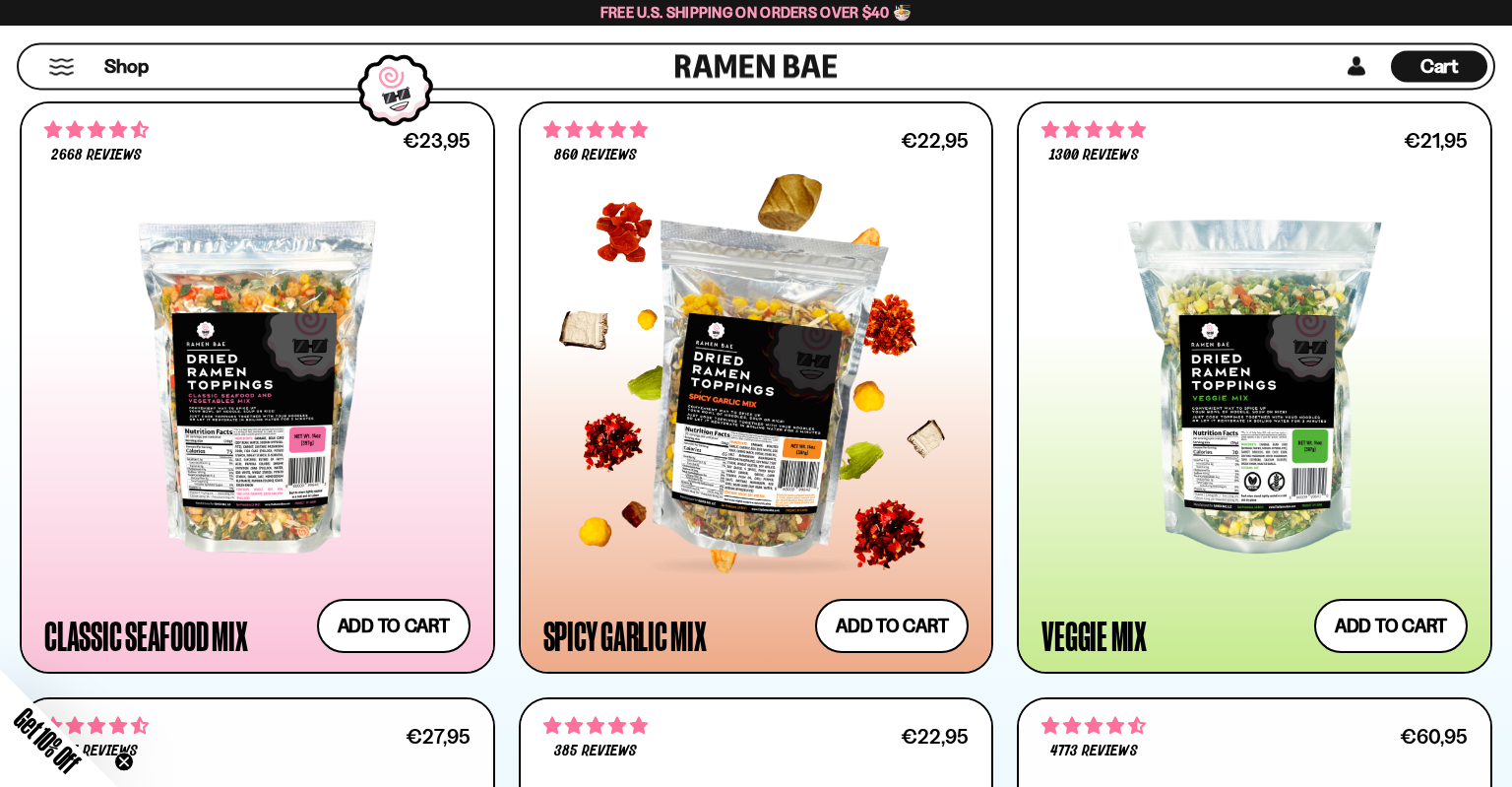 click at bounding box center [756, 386] 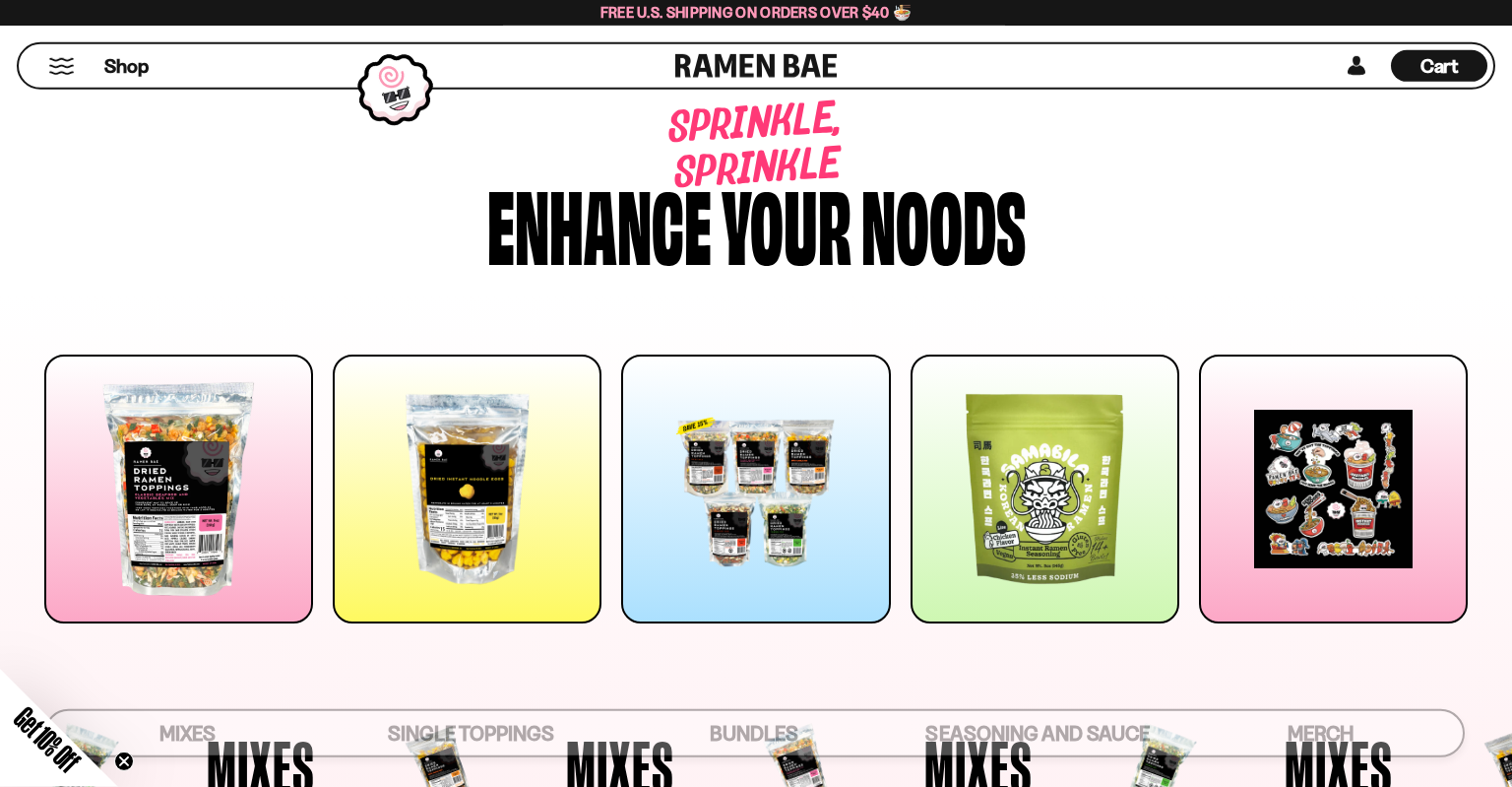 scroll, scrollTop: 0, scrollLeft: 0, axis: both 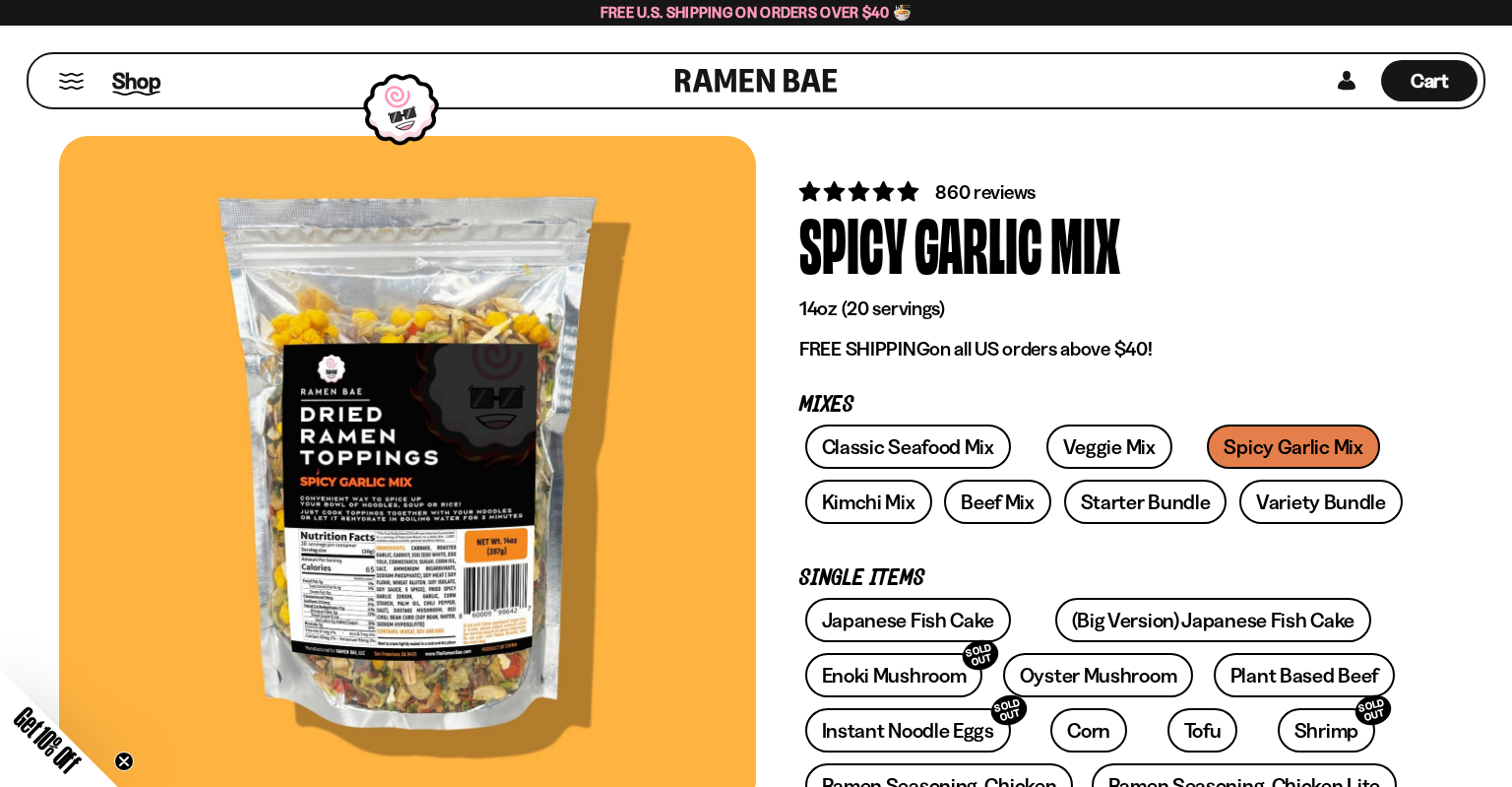 click on "Shop" at bounding box center (136, 81) 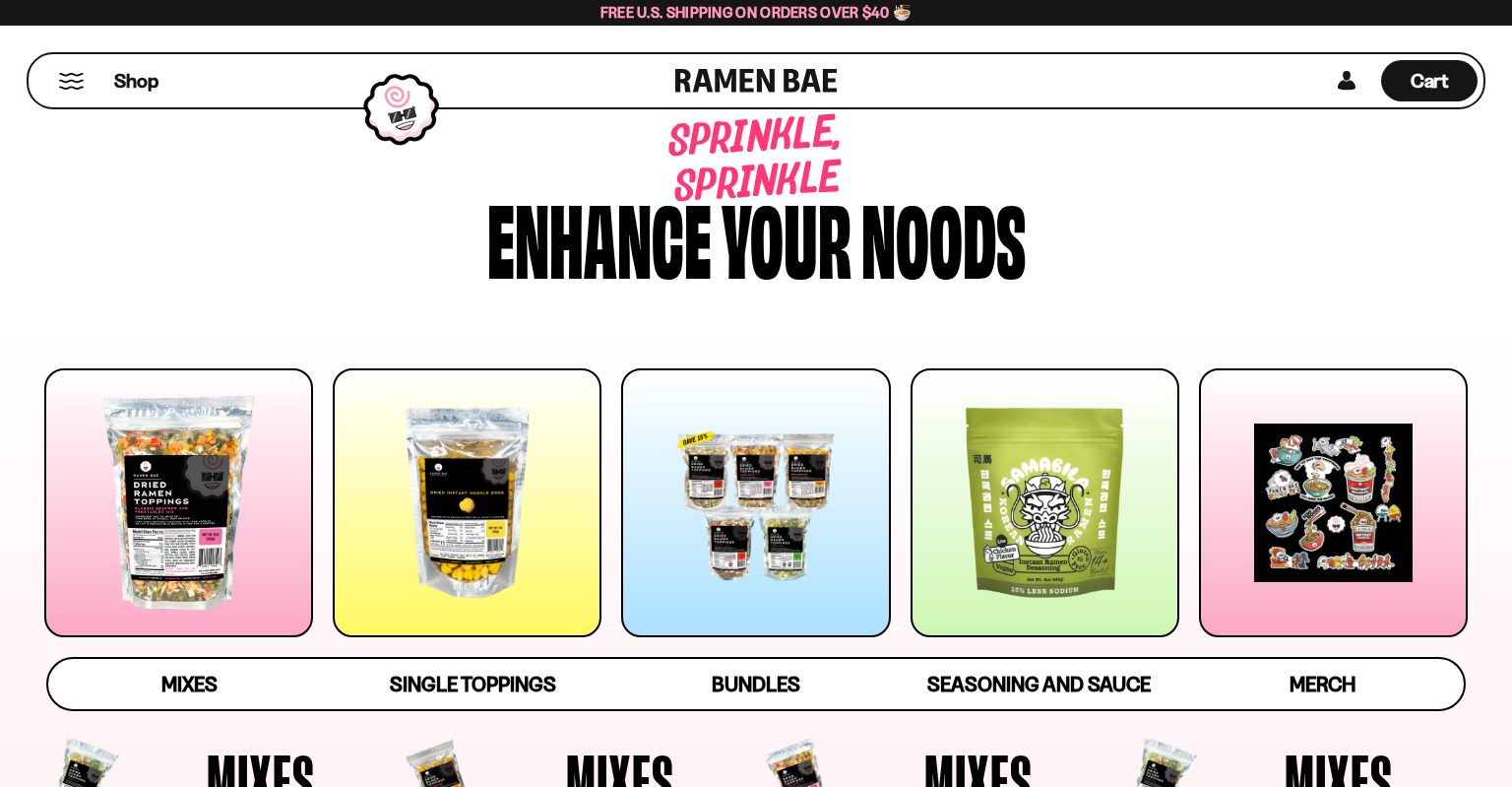 scroll, scrollTop: 0, scrollLeft: 0, axis: both 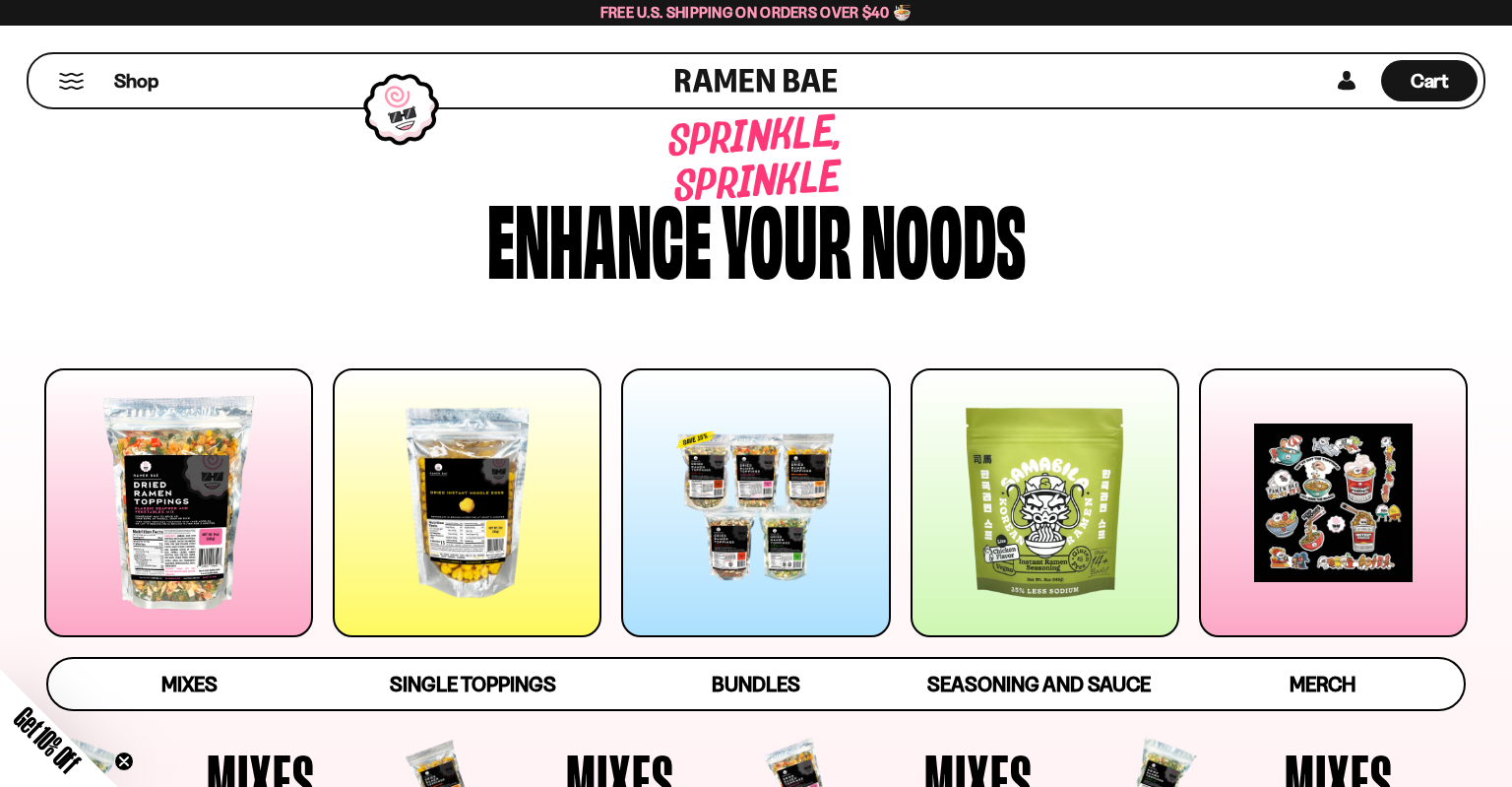 click at bounding box center (71, 81) 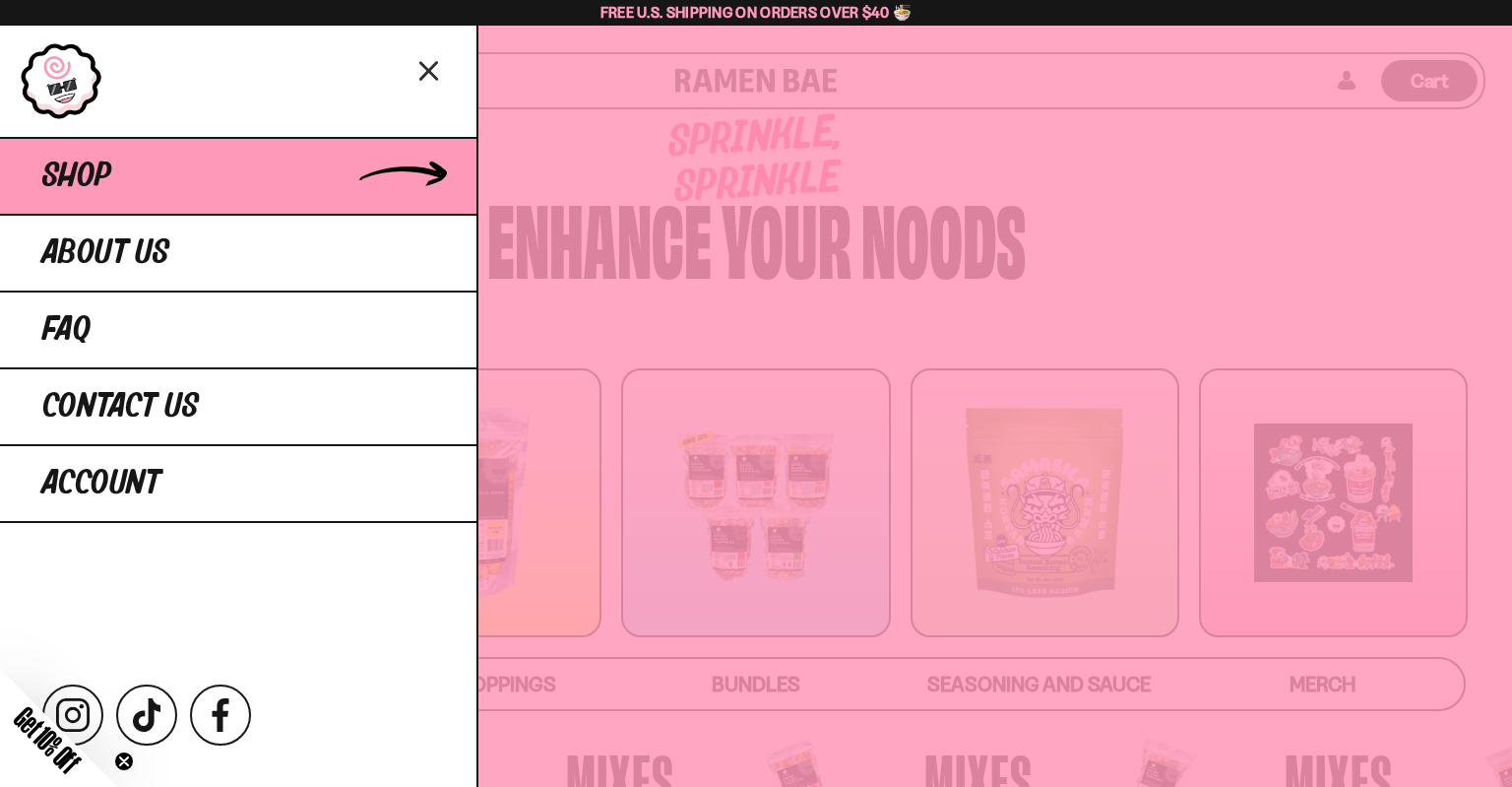 click on "Shop" at bounding box center (77, 176) 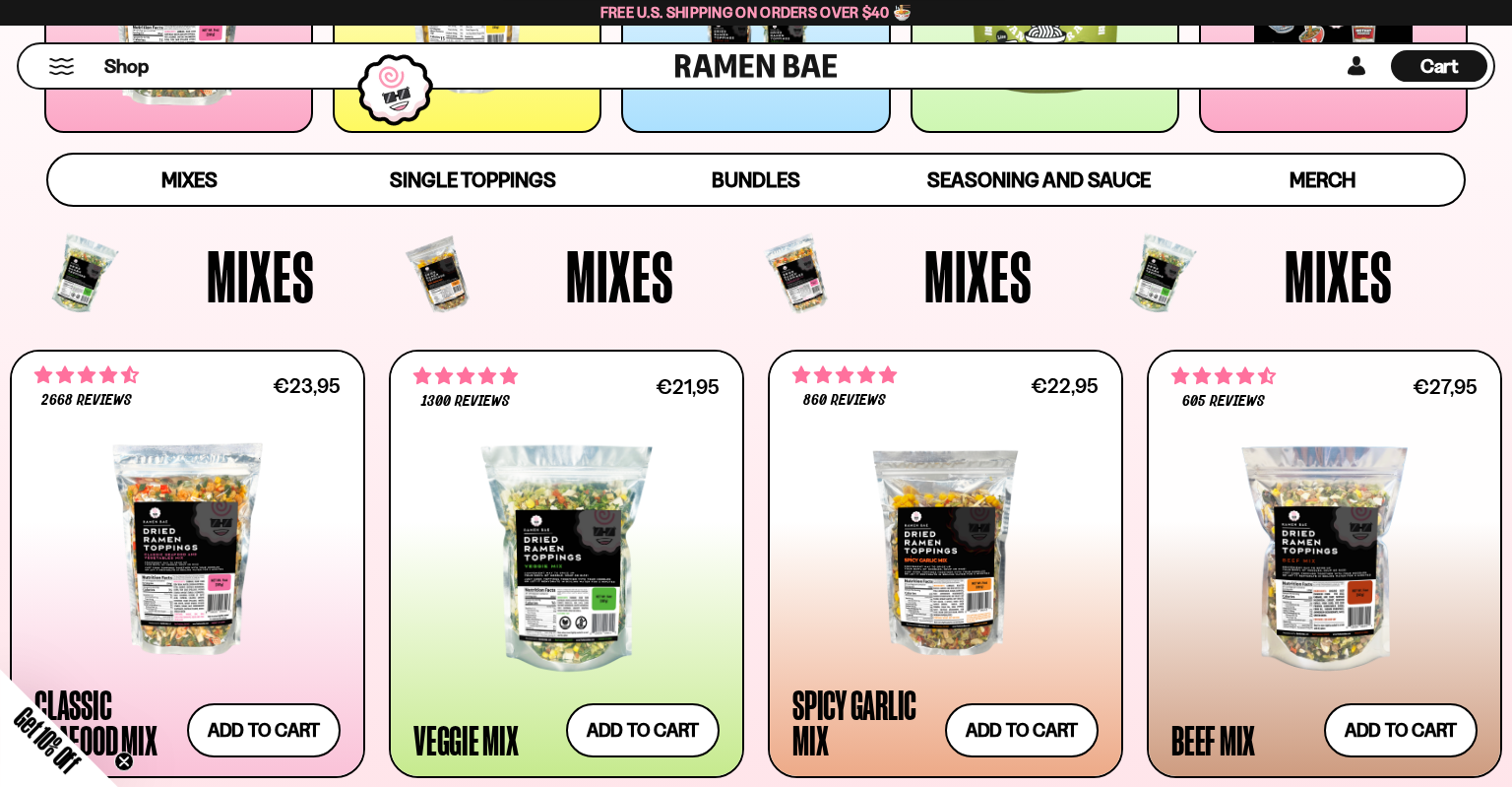 scroll, scrollTop: 509, scrollLeft: 0, axis: vertical 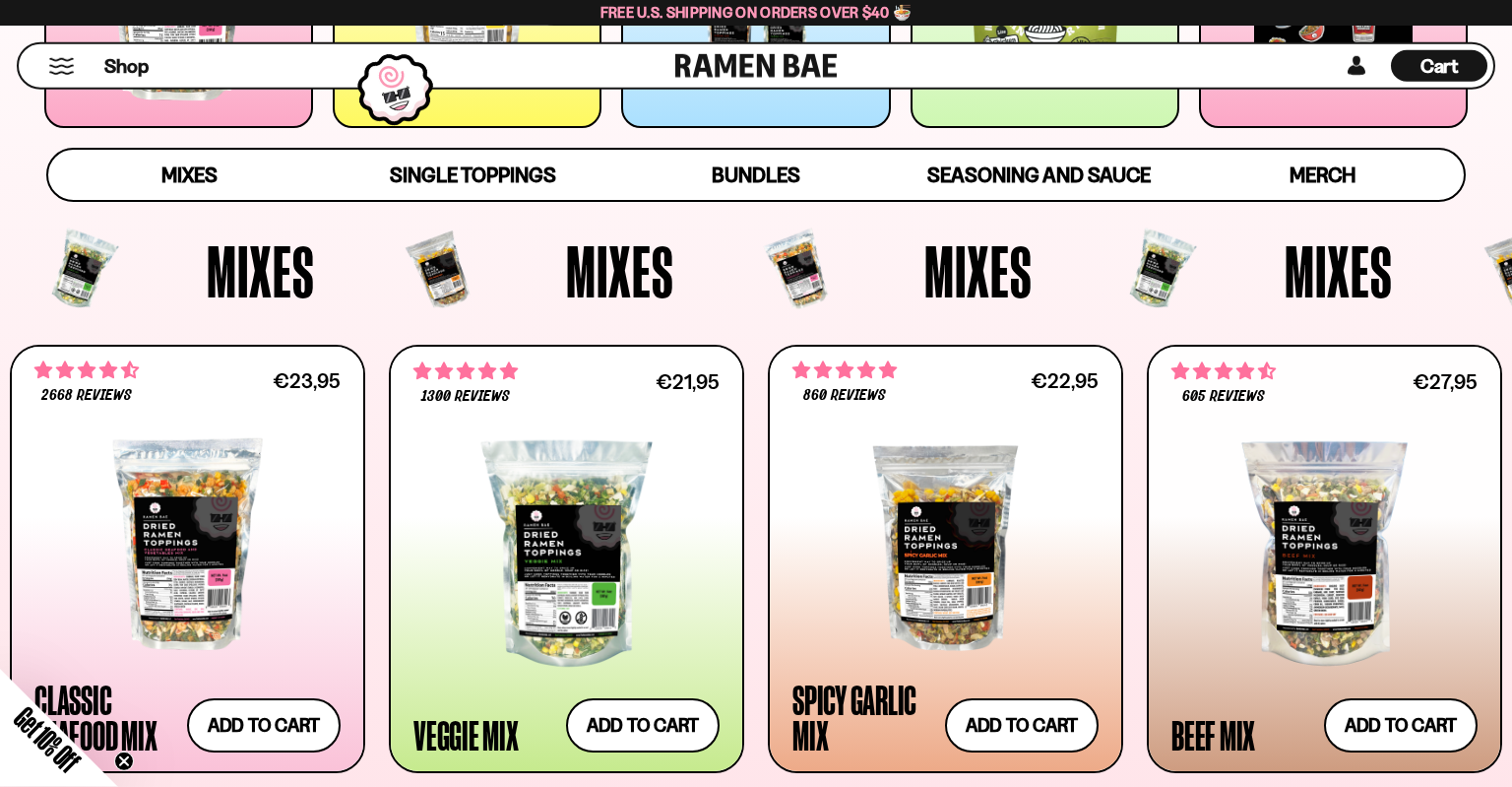 click on "Mixes" at bounding box center (903, 271) 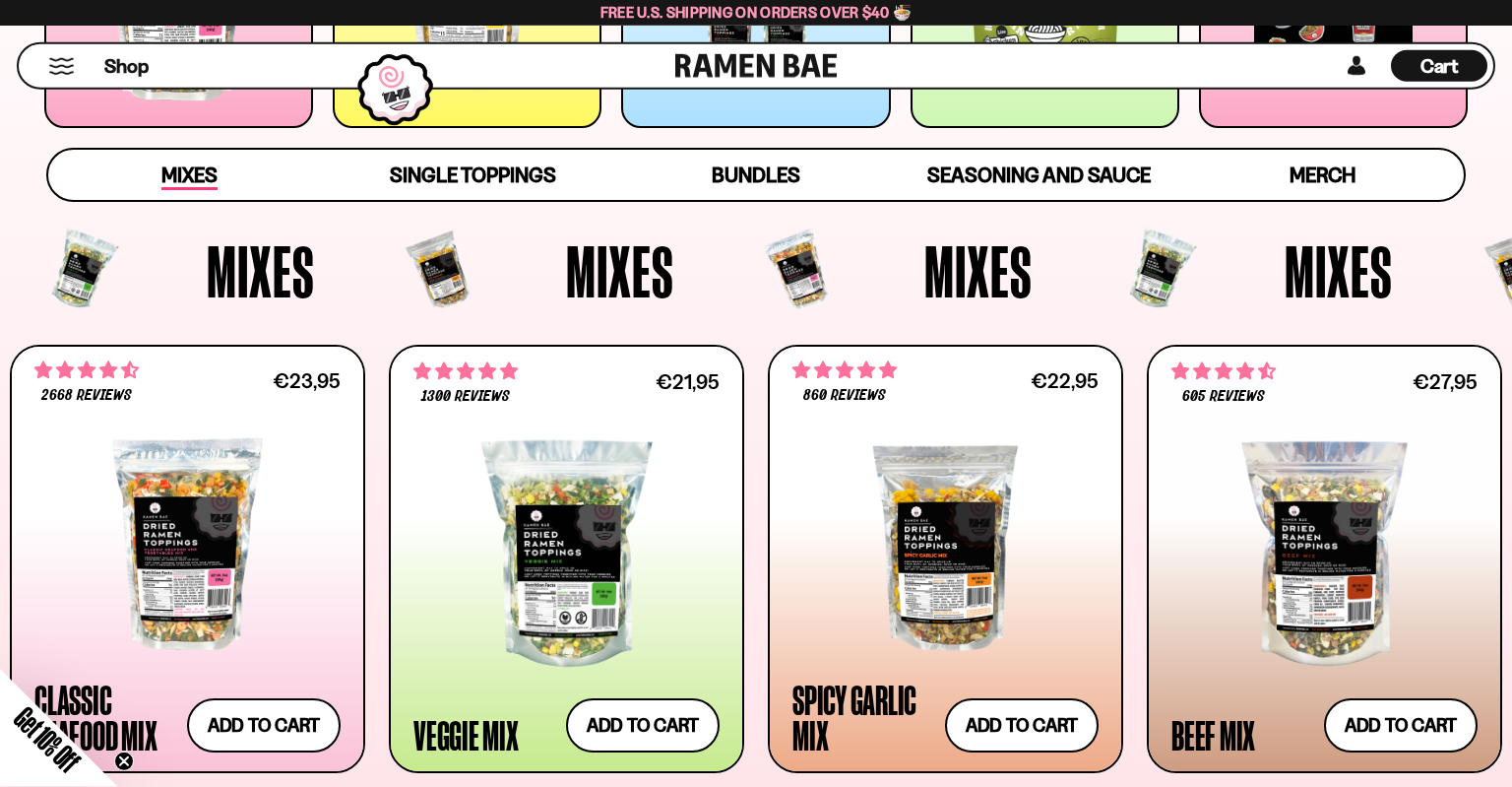 click on "Mixes" at bounding box center [189, 176] 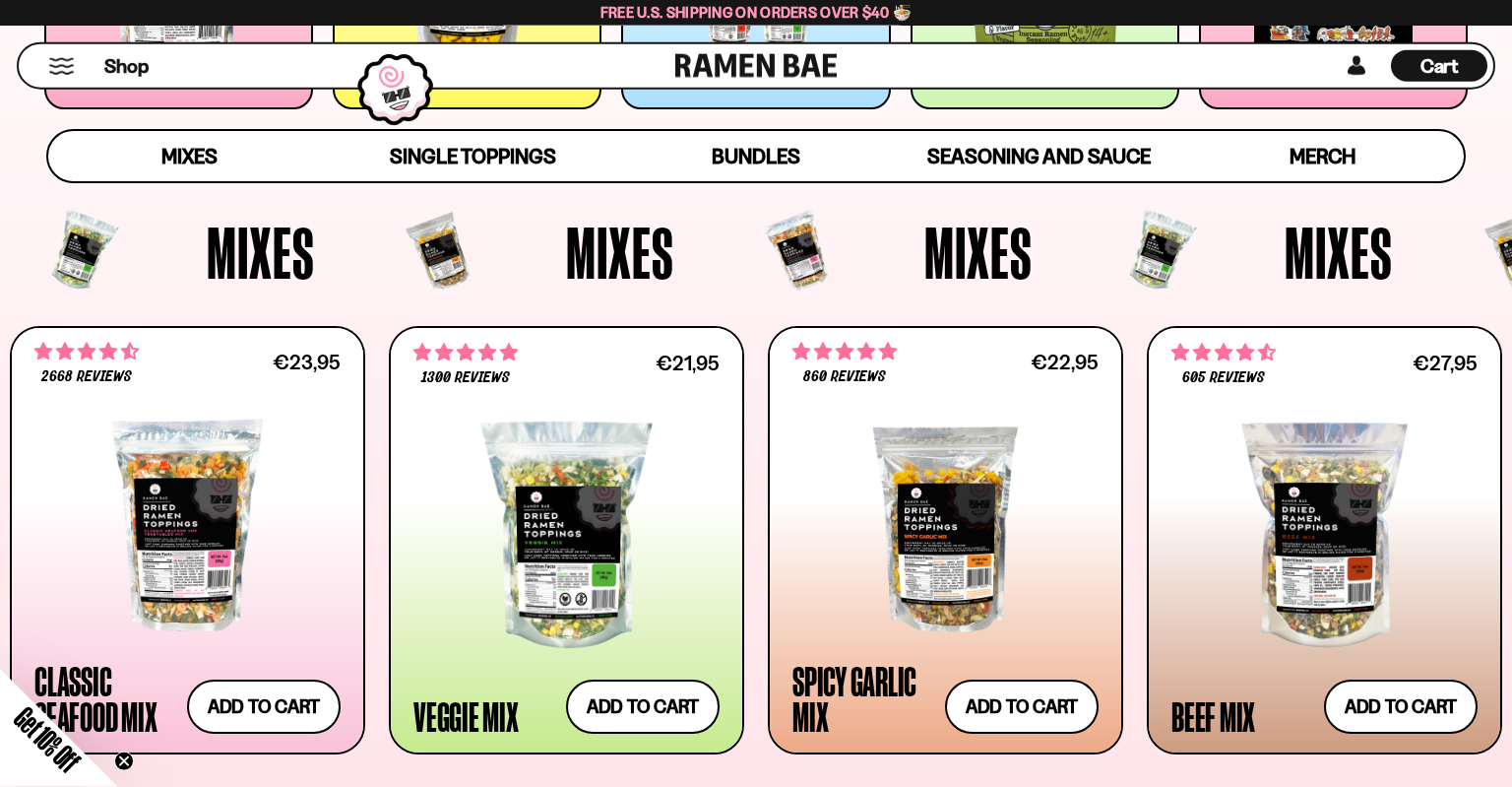 scroll, scrollTop: 508, scrollLeft: 0, axis: vertical 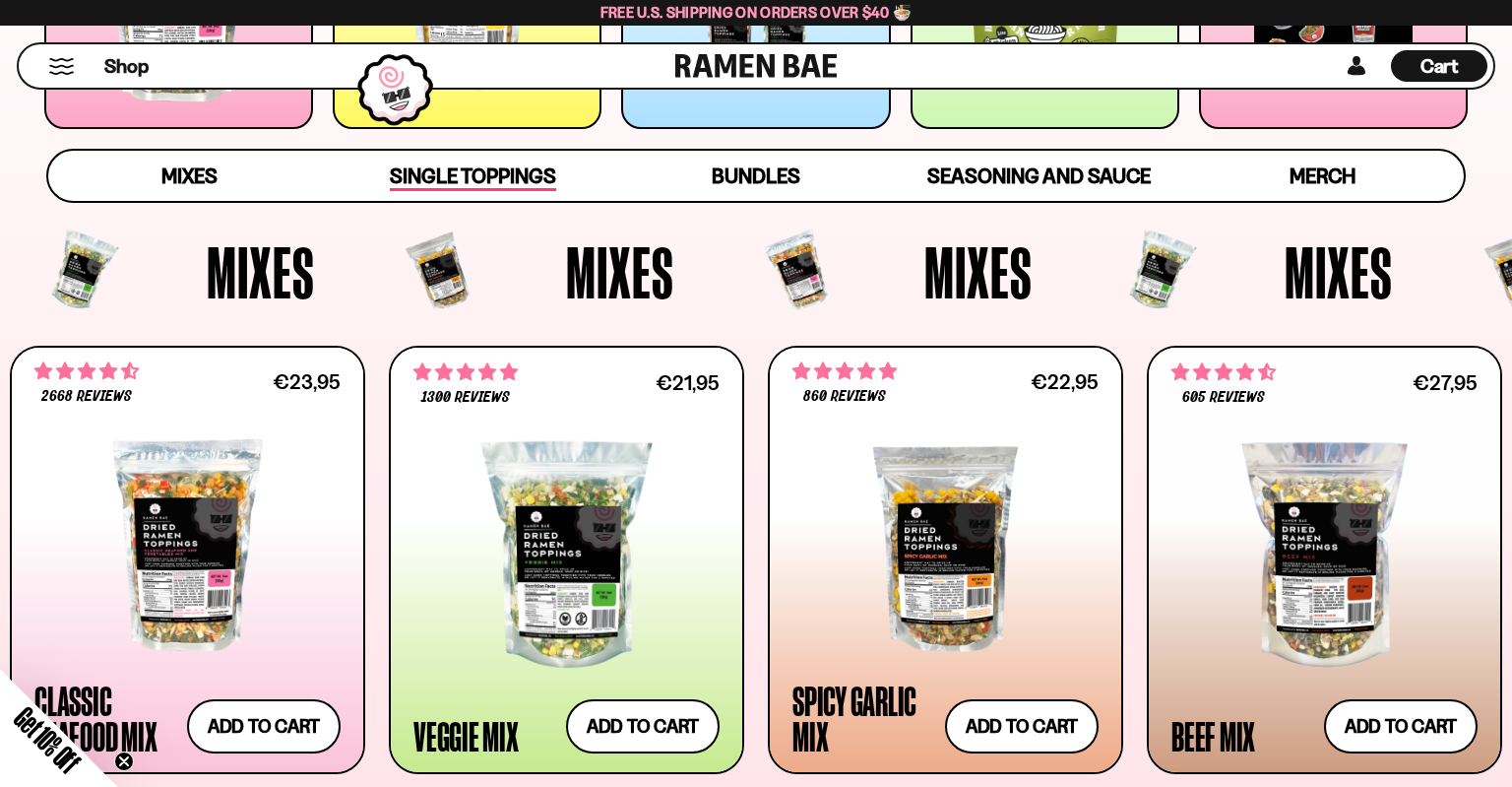 click on "Single Toppings" at bounding box center (472, 177) 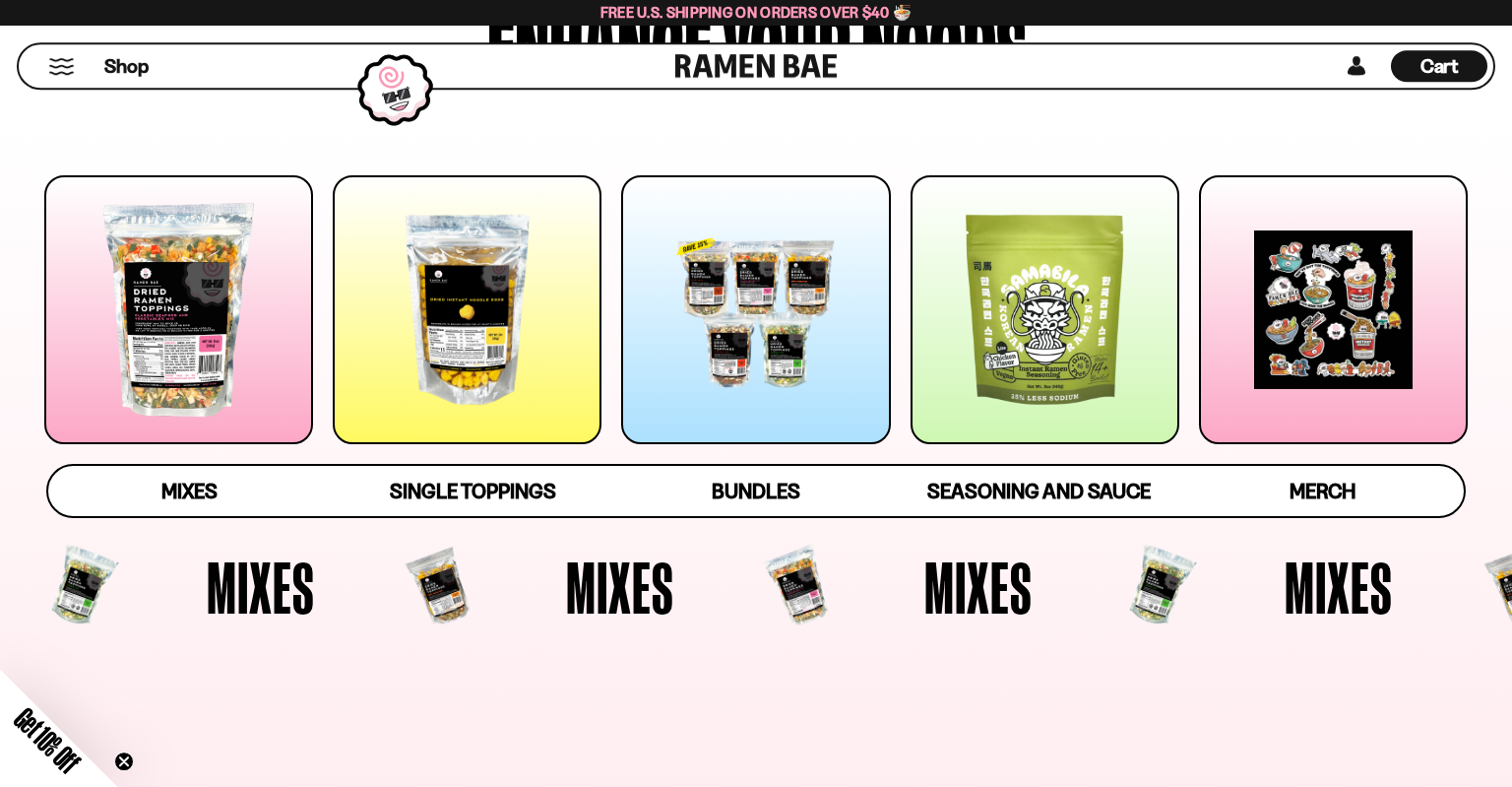 scroll, scrollTop: 194, scrollLeft: 0, axis: vertical 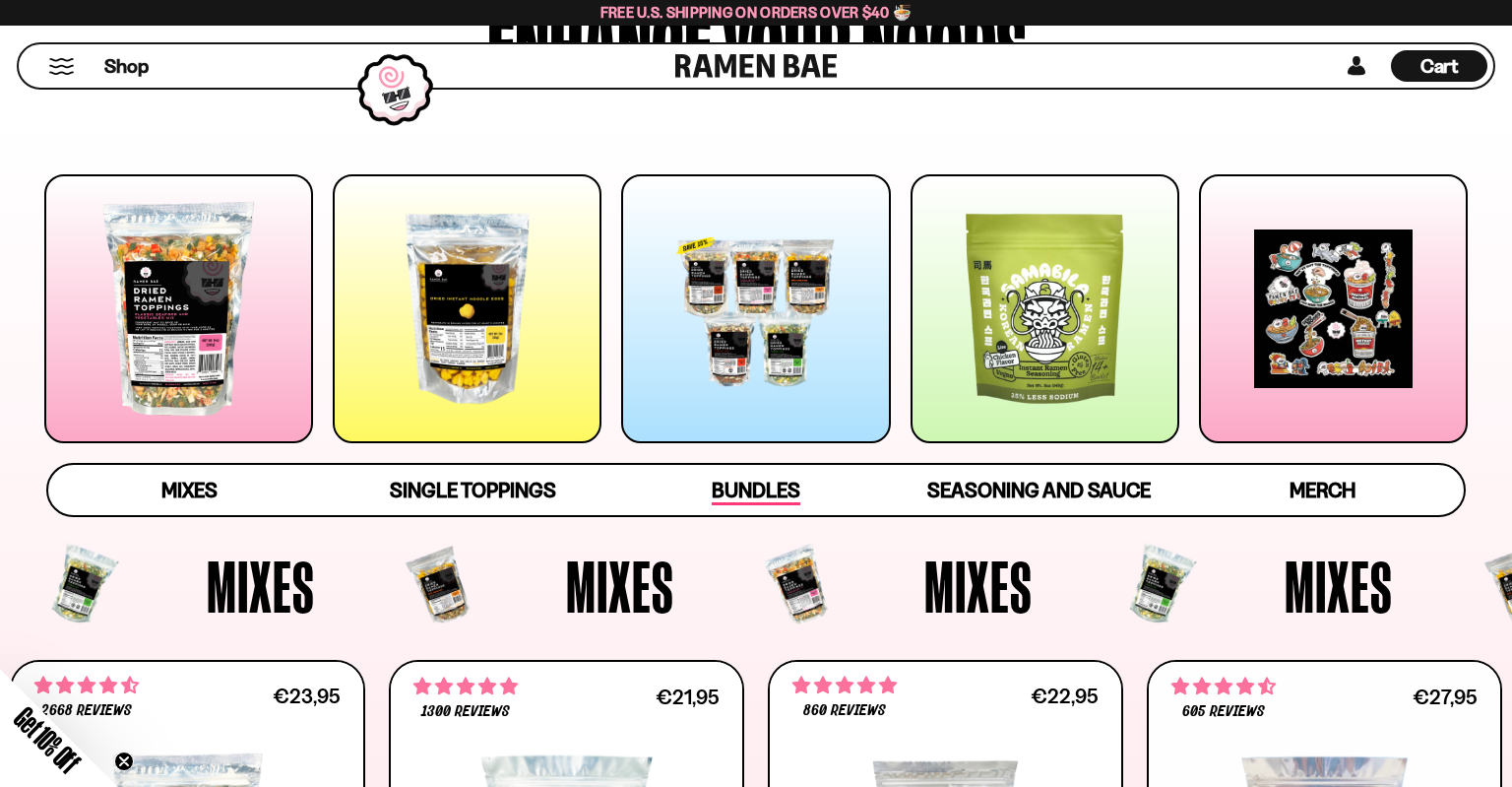 click on "Bundles" at bounding box center (756, 492) 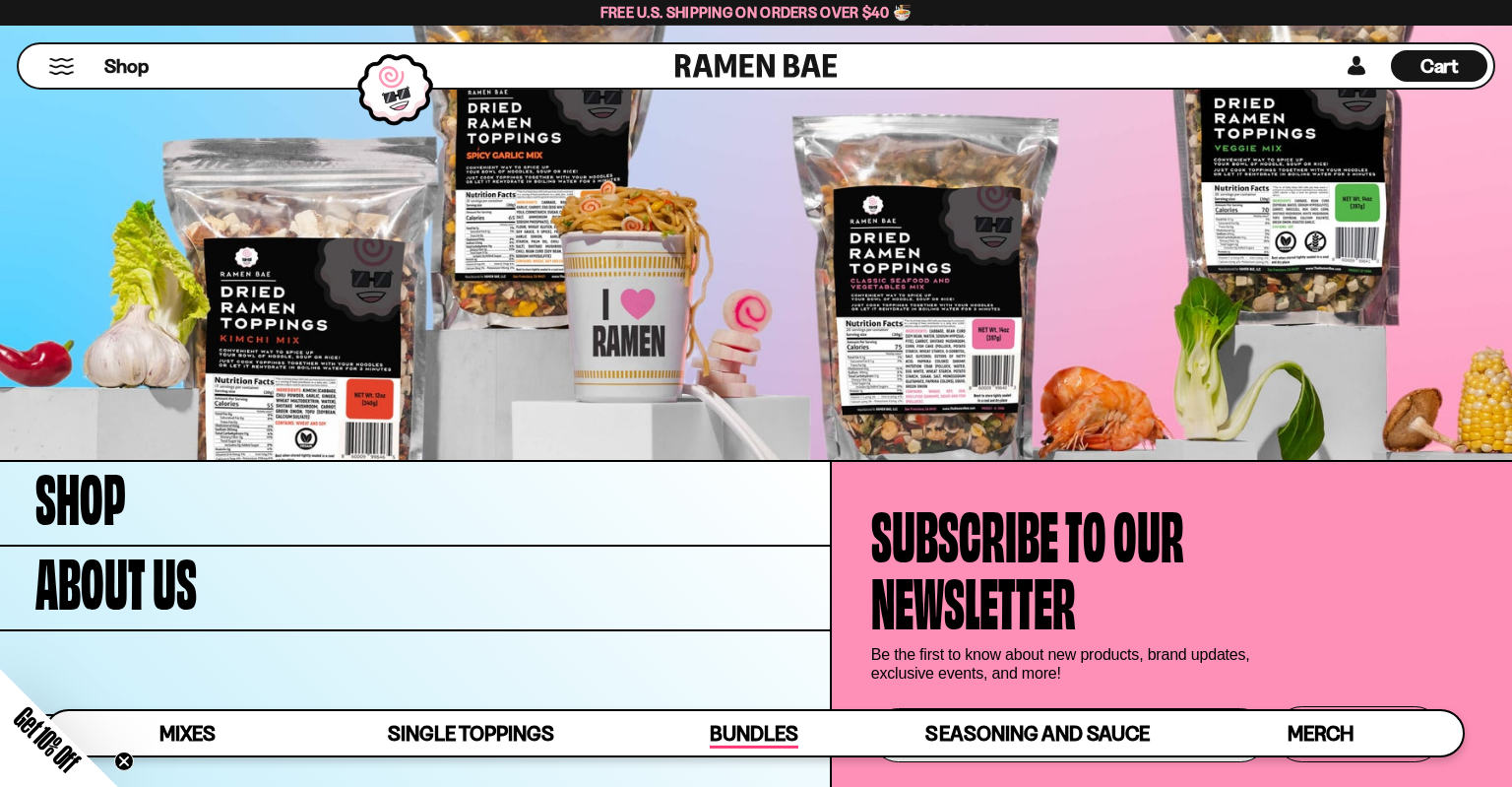 scroll, scrollTop: 7061, scrollLeft: 0, axis: vertical 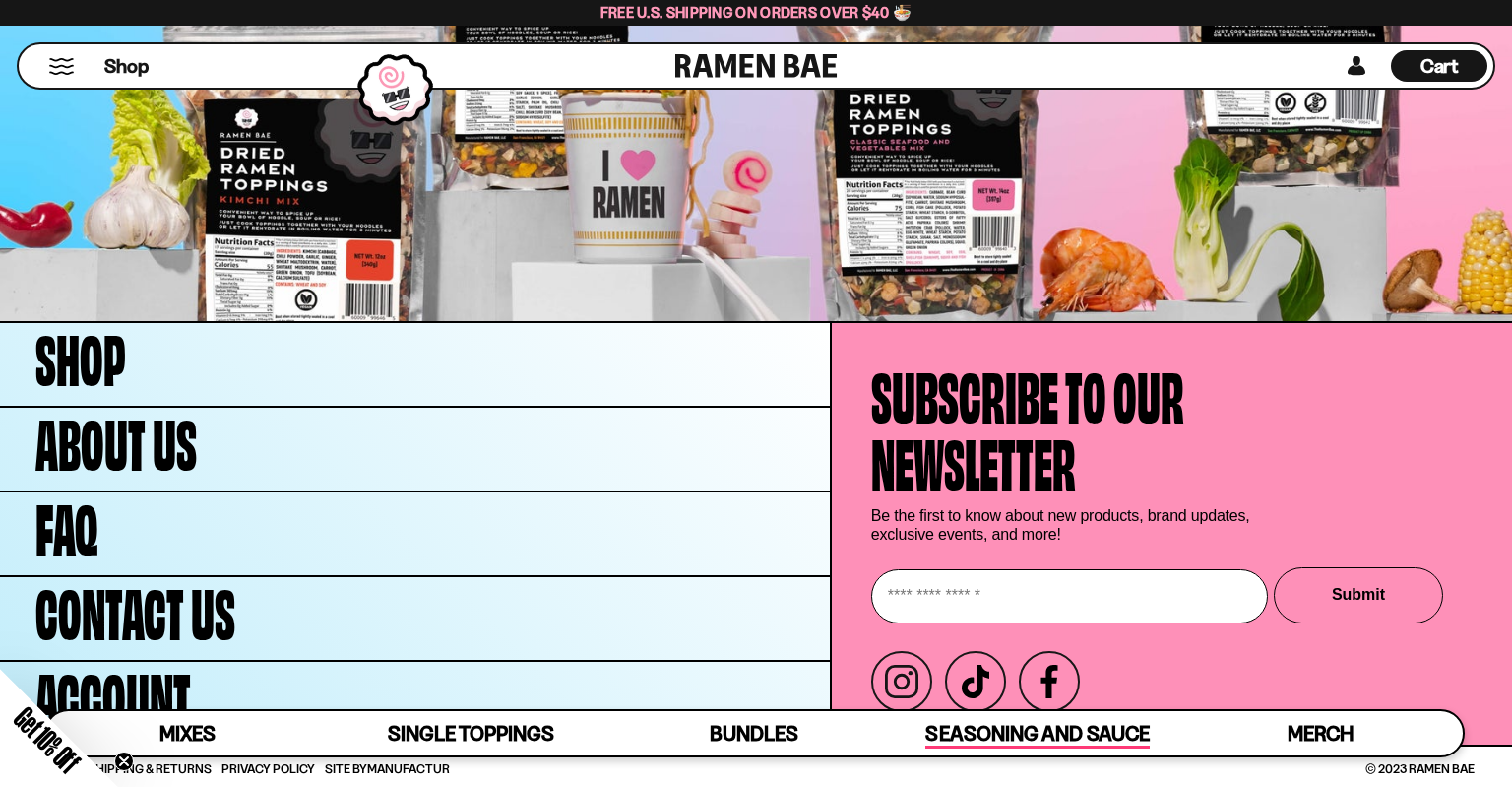 click on "Seasoning and Sauce" at bounding box center (1037, 735) 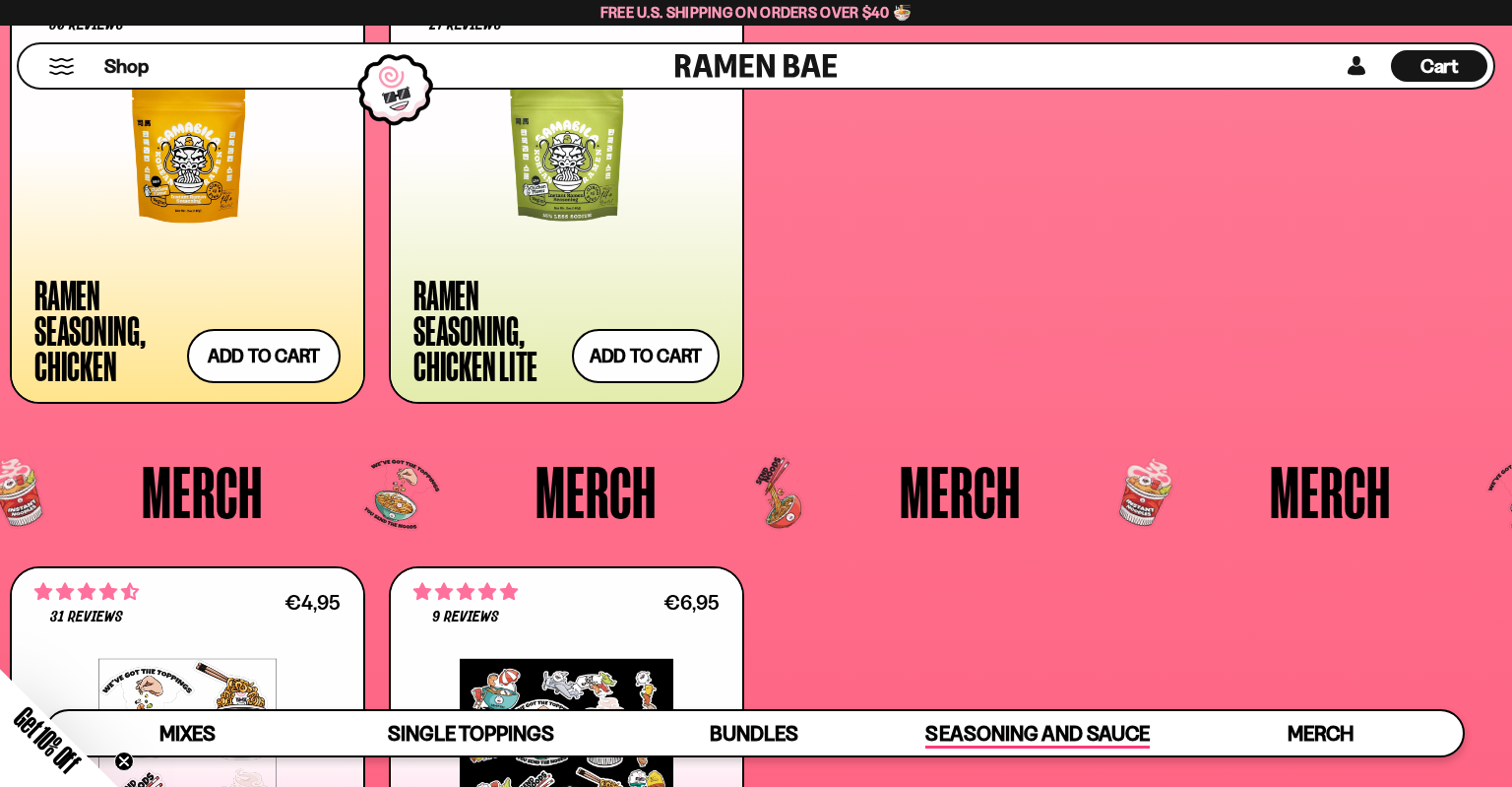 scroll, scrollTop: 5315, scrollLeft: 0, axis: vertical 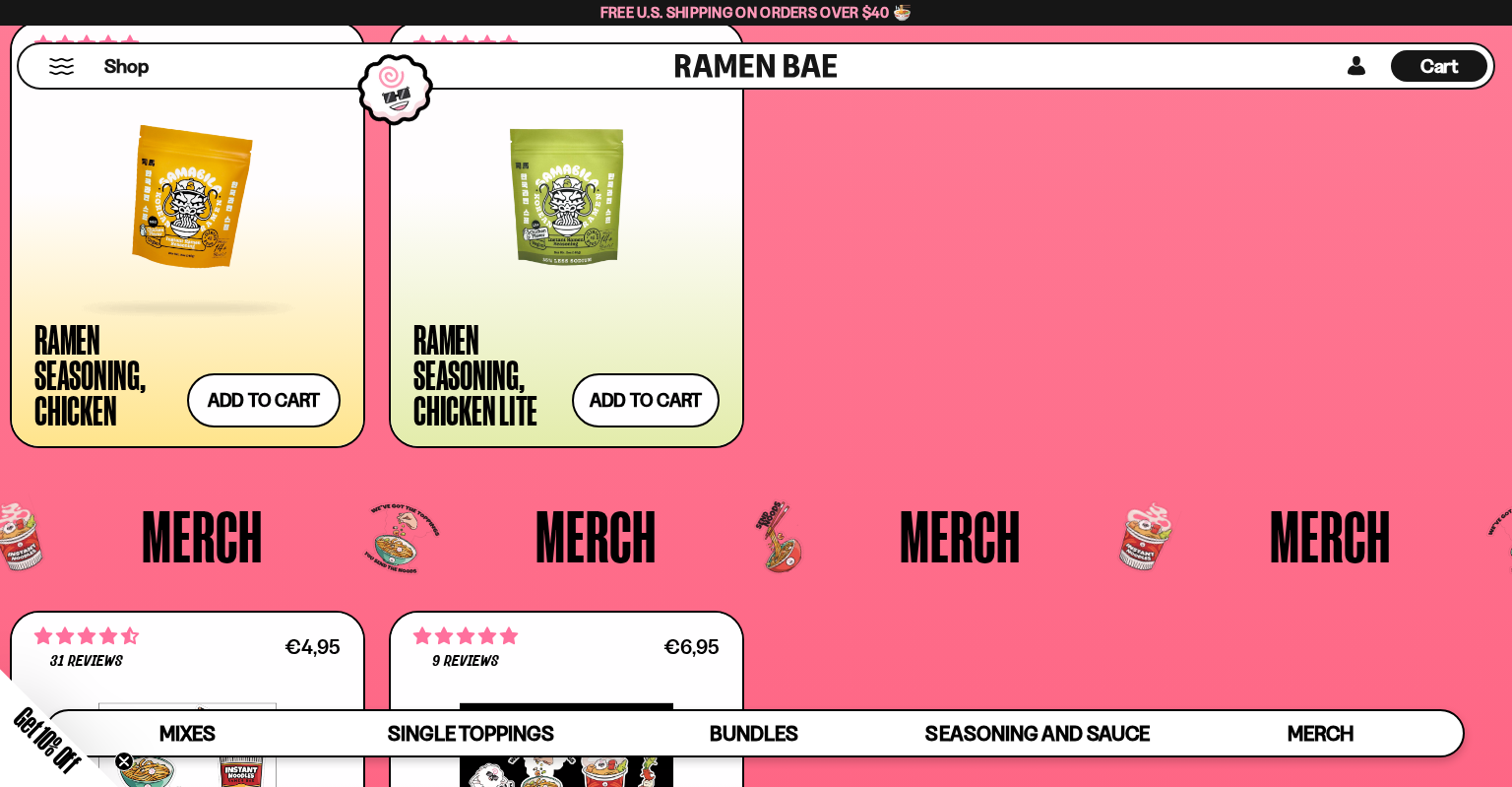 click at bounding box center (187, 199) 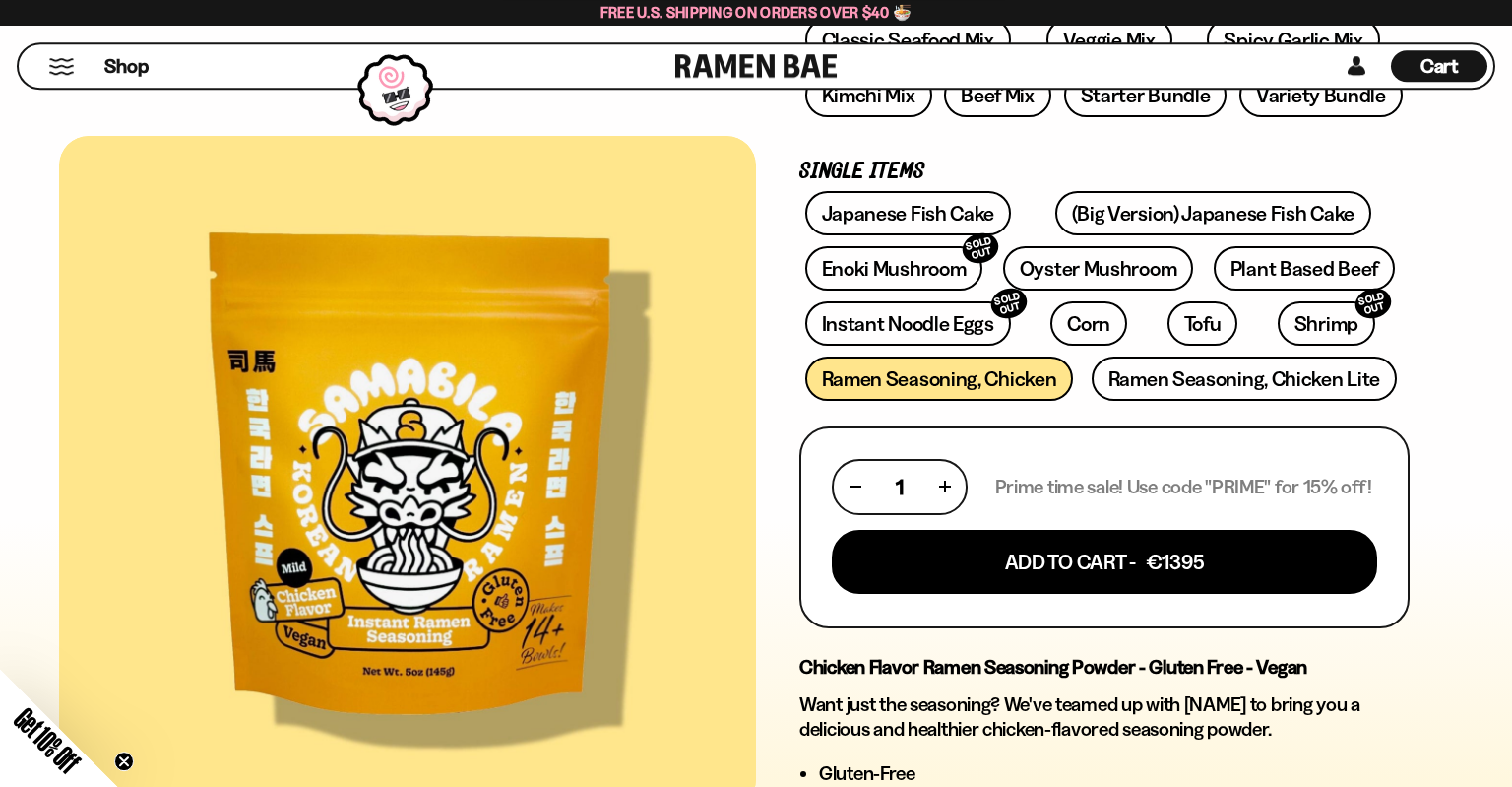 scroll, scrollTop: 0, scrollLeft: 0, axis: both 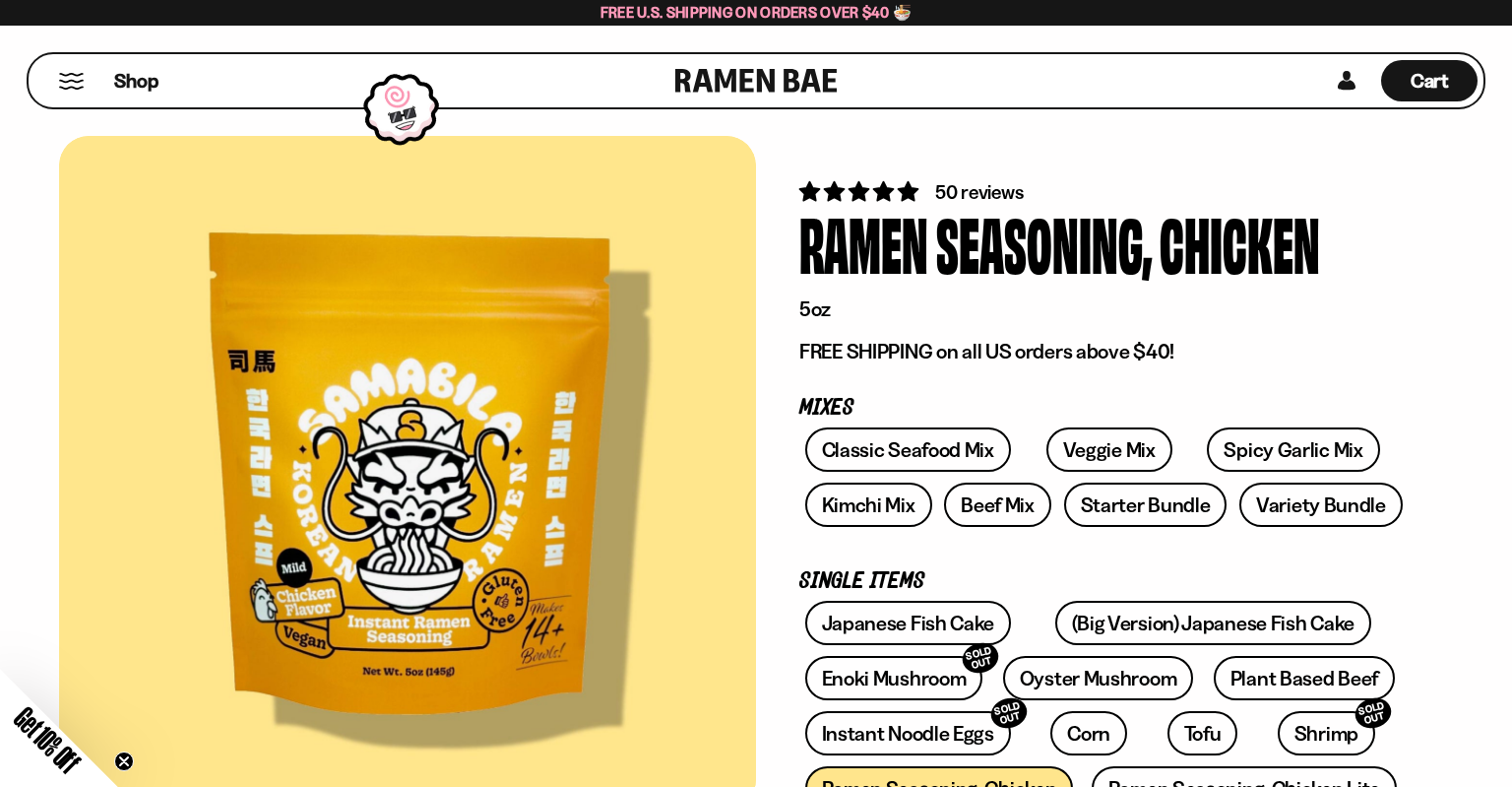 click at bounding box center [401, 109] 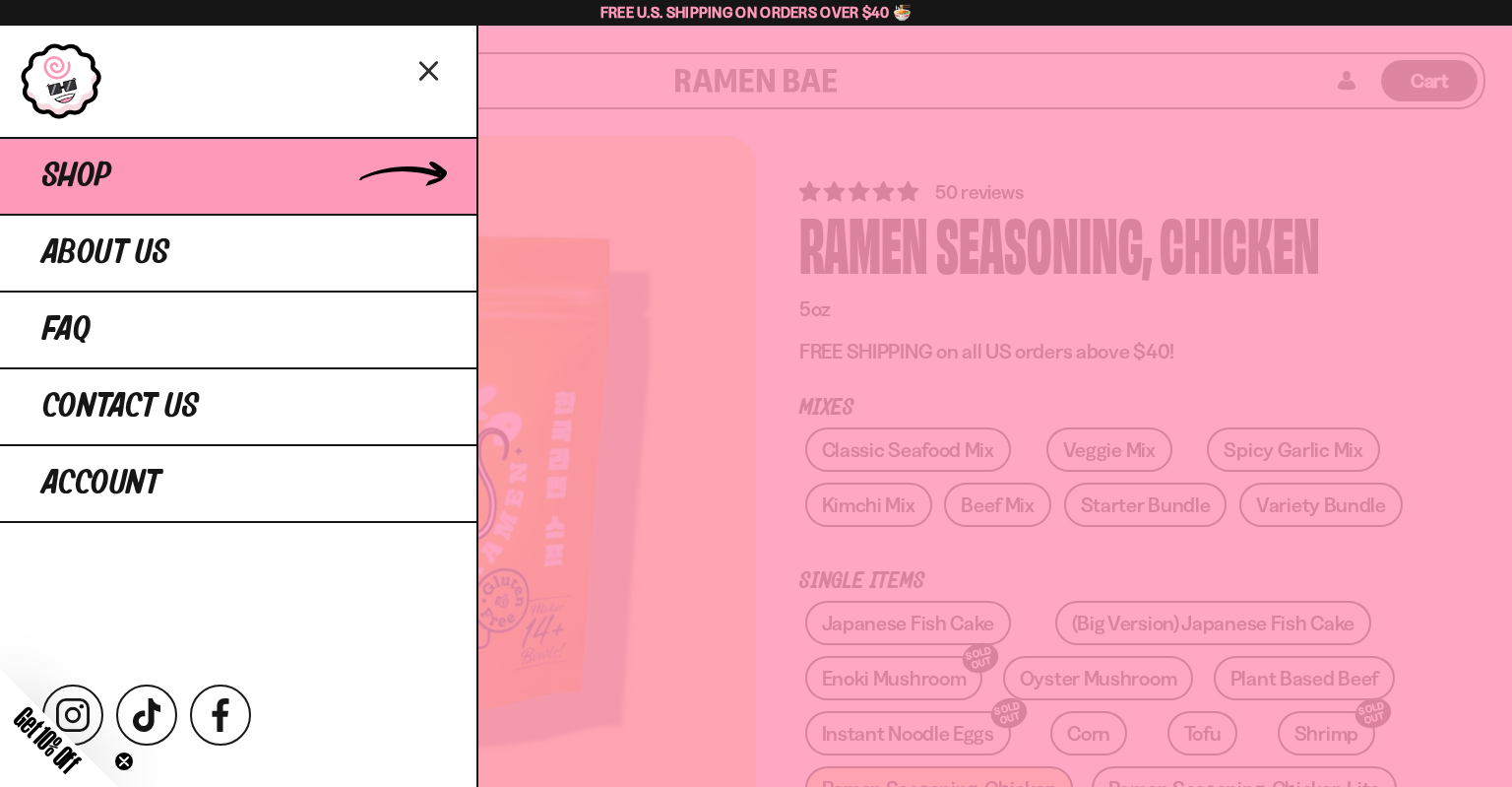 click on "Shop" at bounding box center (238, 175) 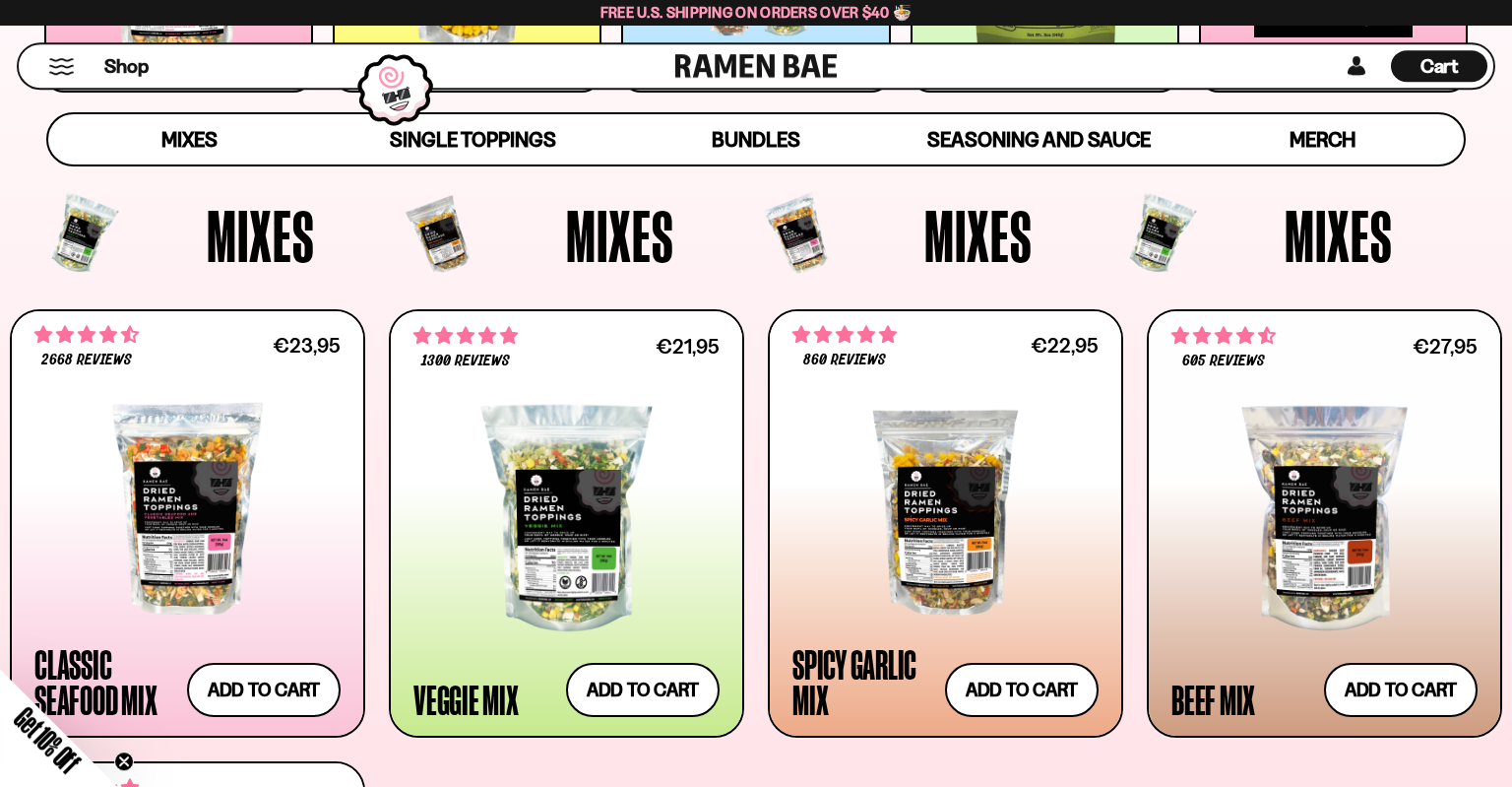 scroll, scrollTop: 548, scrollLeft: 0, axis: vertical 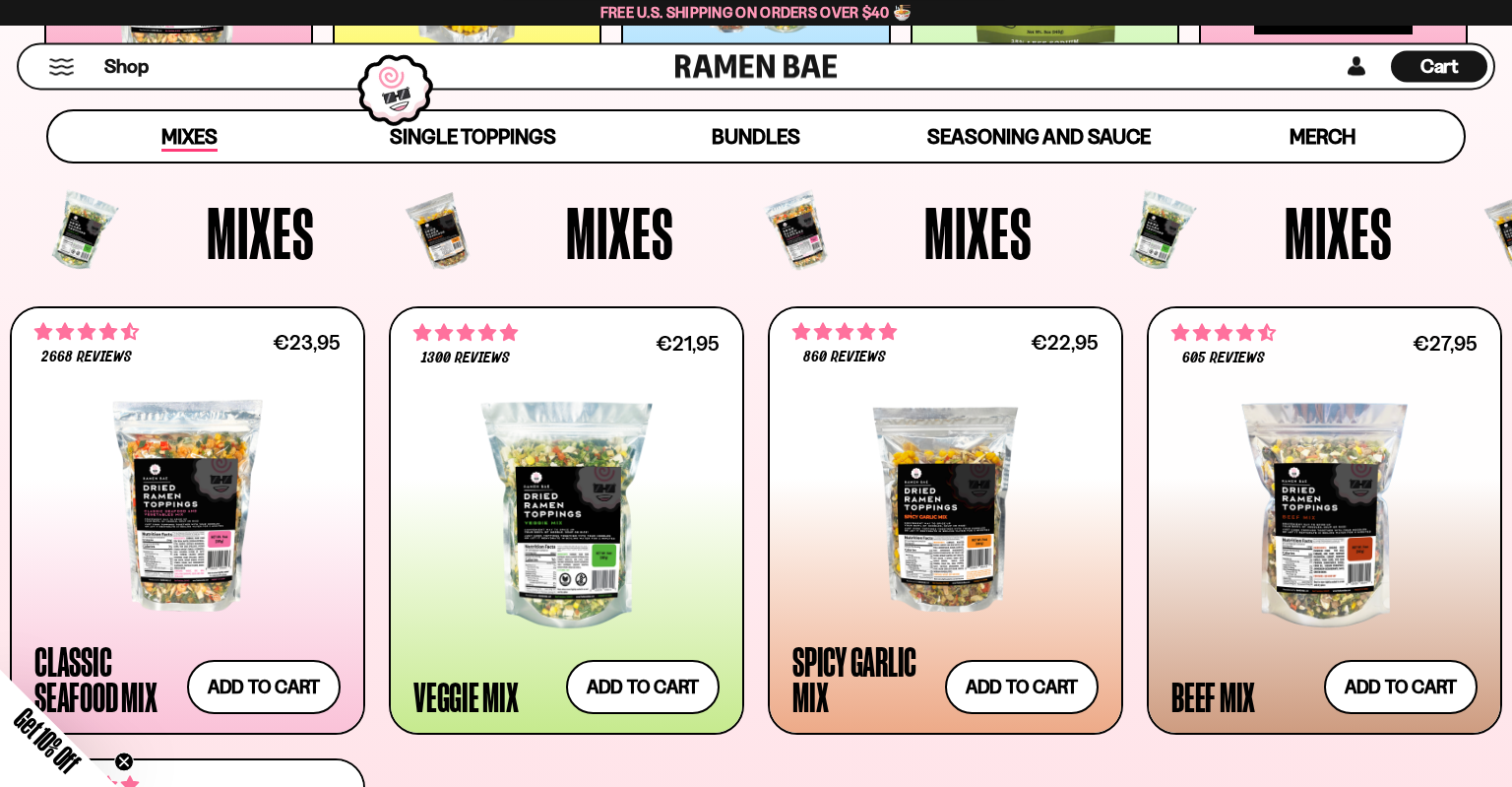click on "Mixes" at bounding box center [189, 138] 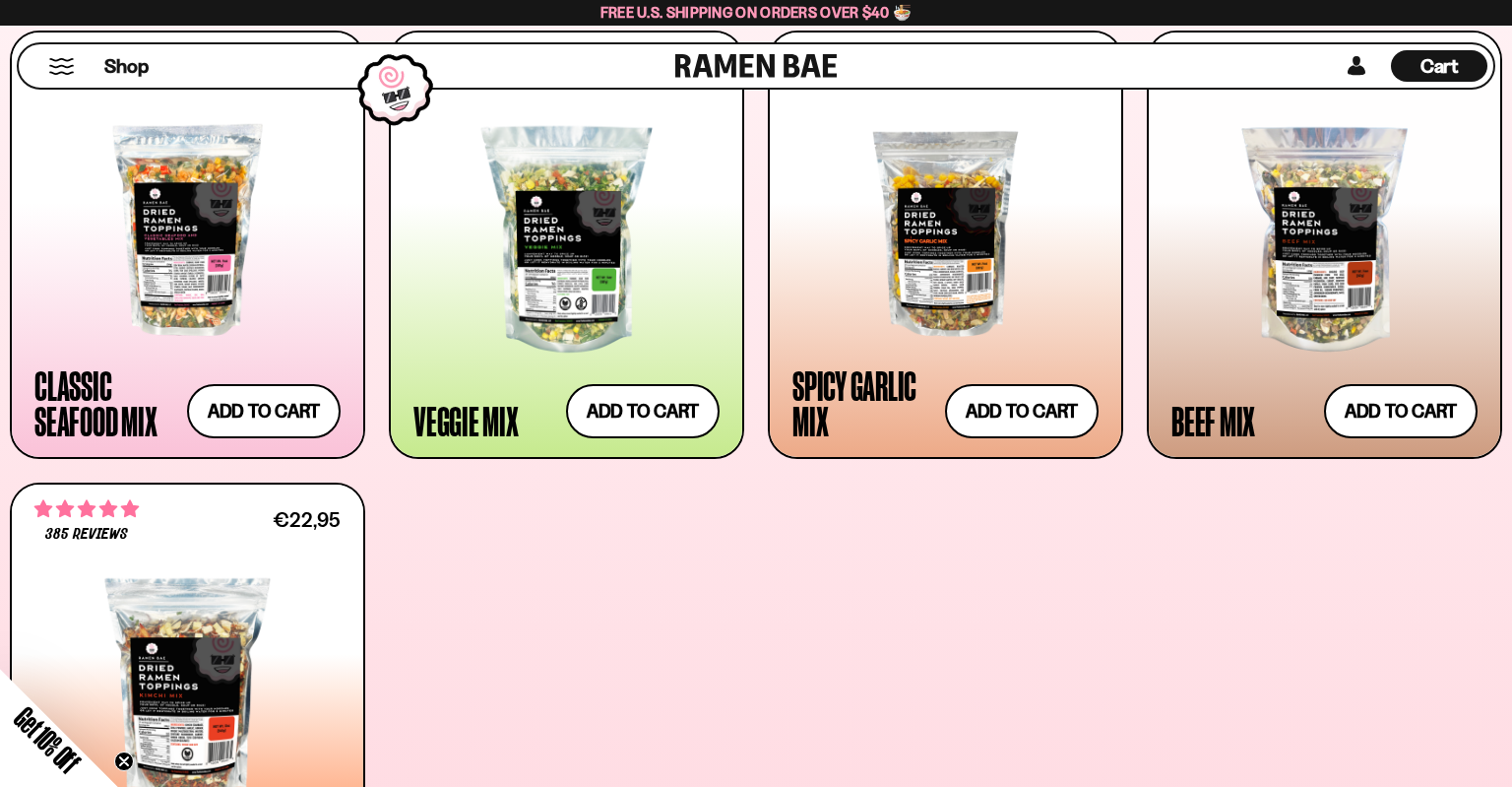 scroll, scrollTop: 834, scrollLeft: 0, axis: vertical 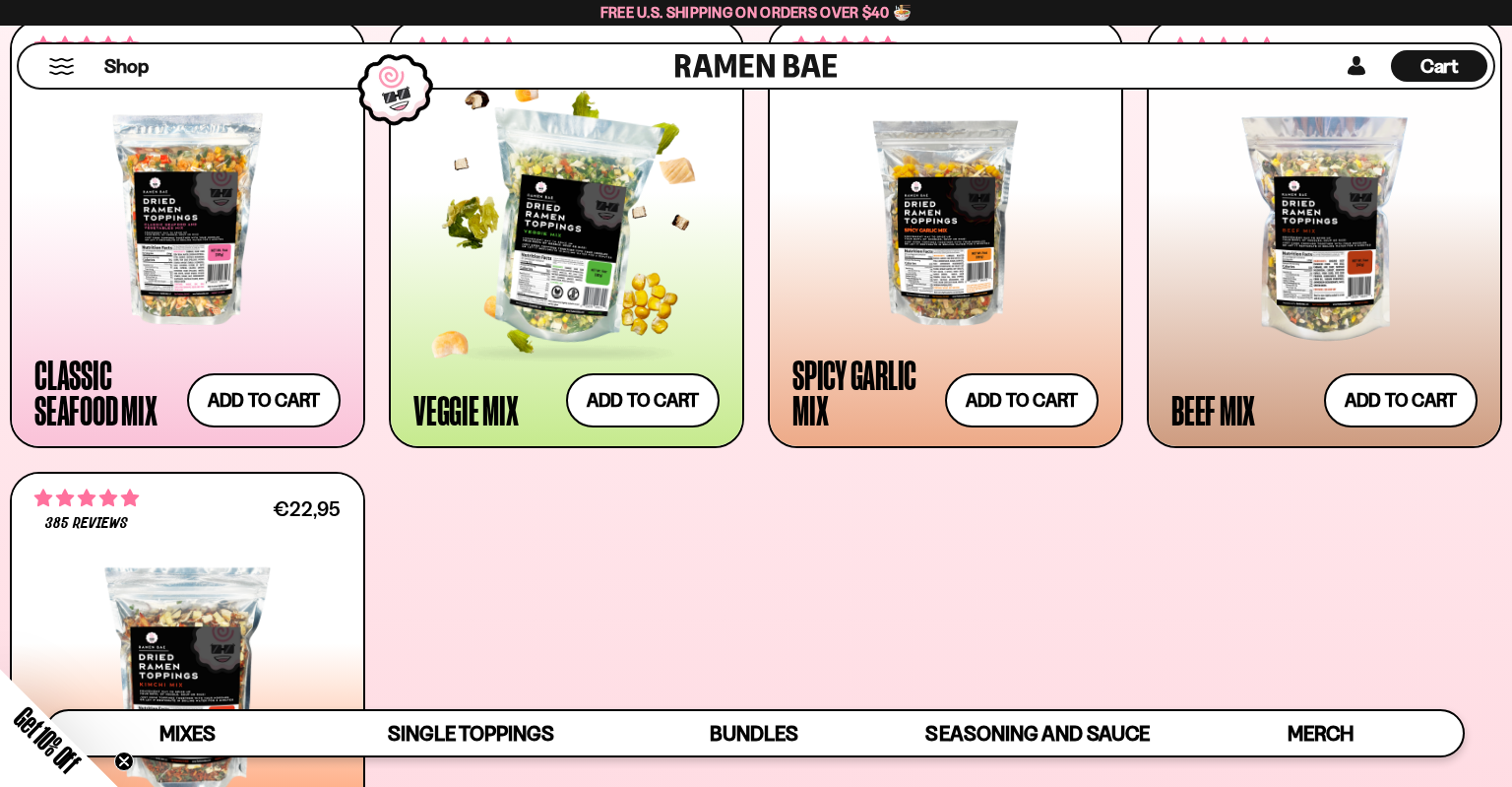 click at bounding box center [566, 229] 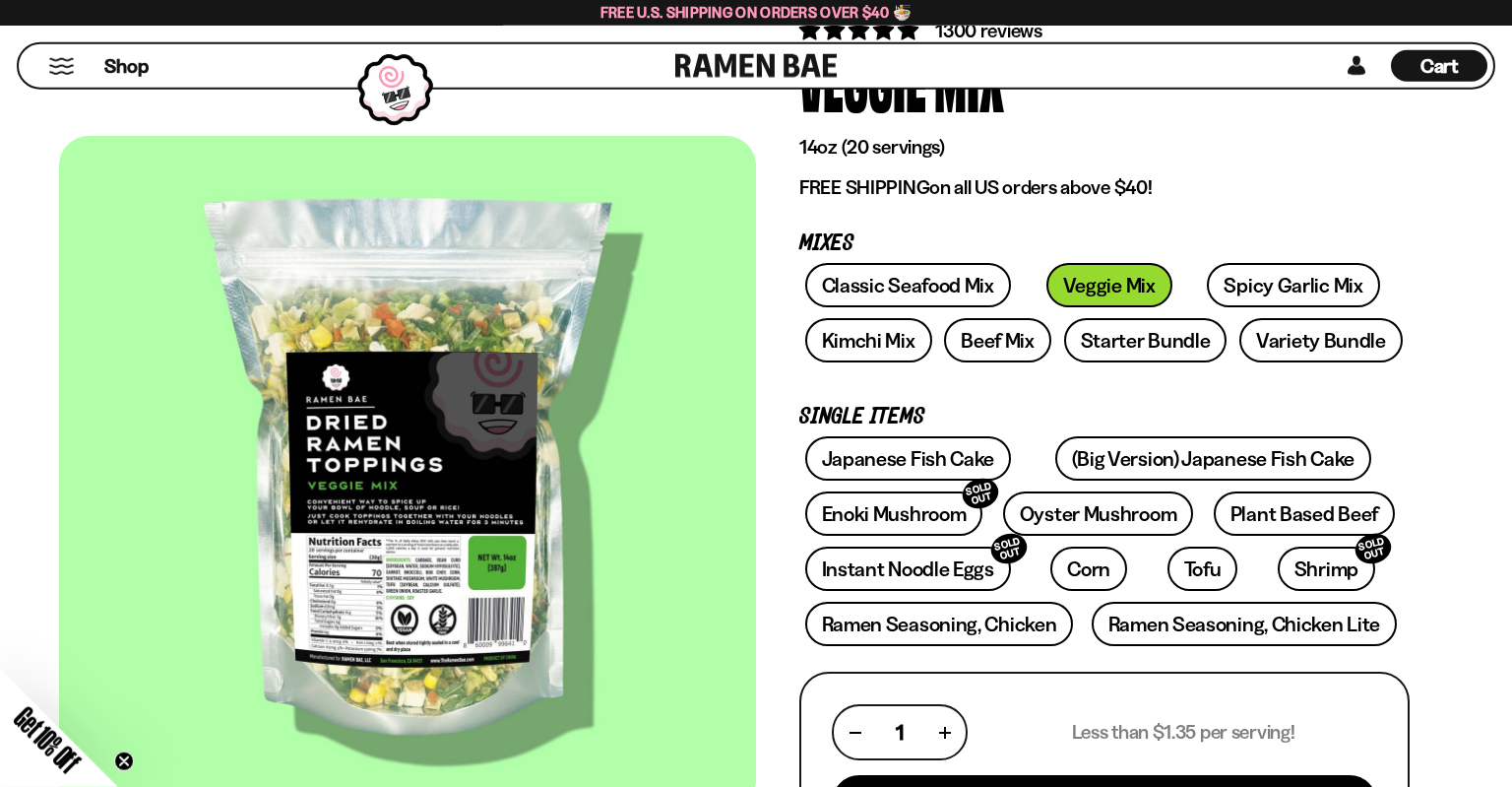 scroll, scrollTop: 169, scrollLeft: 0, axis: vertical 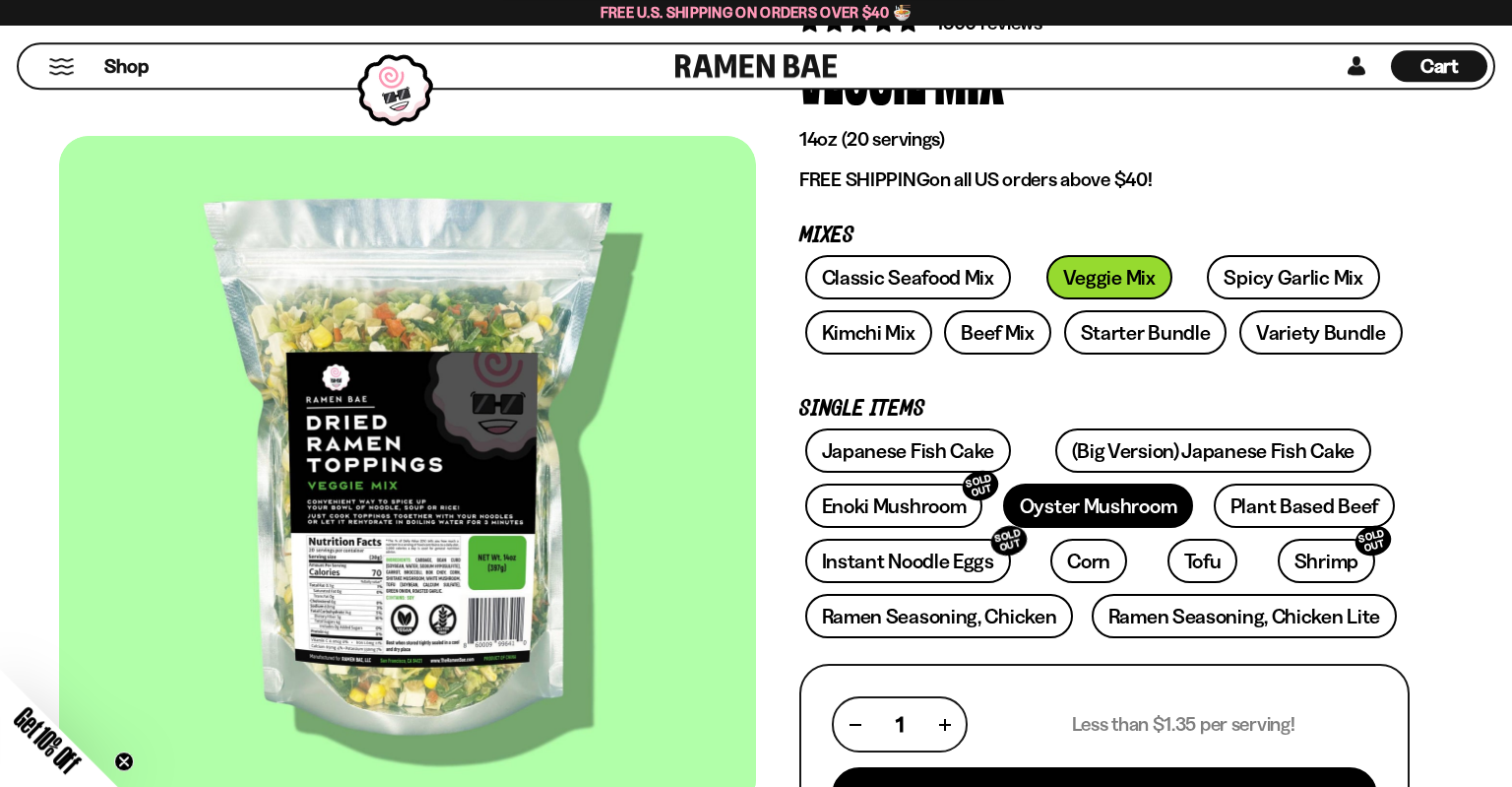 click on "Oyster Mushroom" at bounding box center (1099, 505) 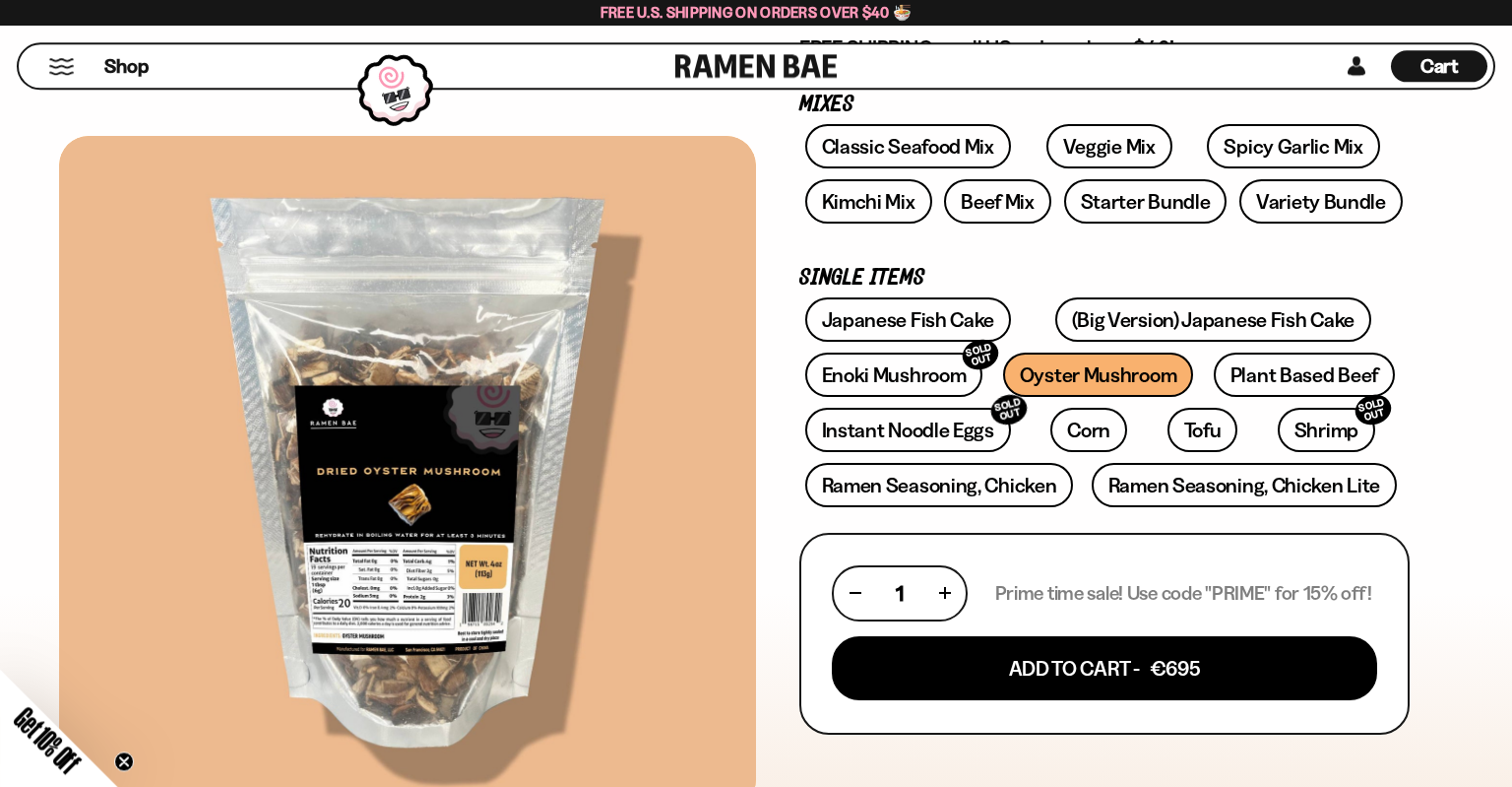 scroll, scrollTop: 303, scrollLeft: 0, axis: vertical 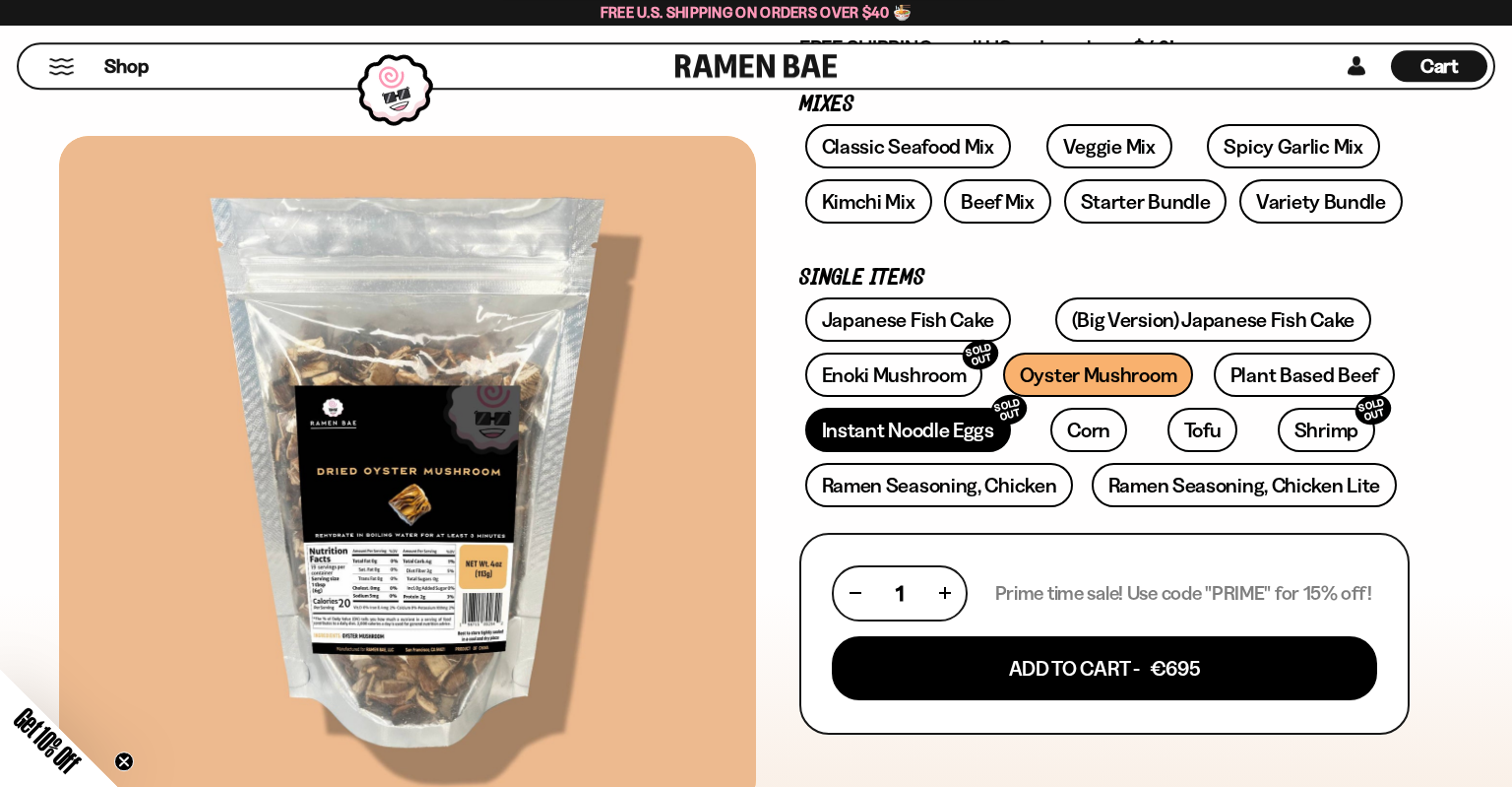 click on "Instant Noodle Eggs
SOLD OUT" at bounding box center (908, 429) 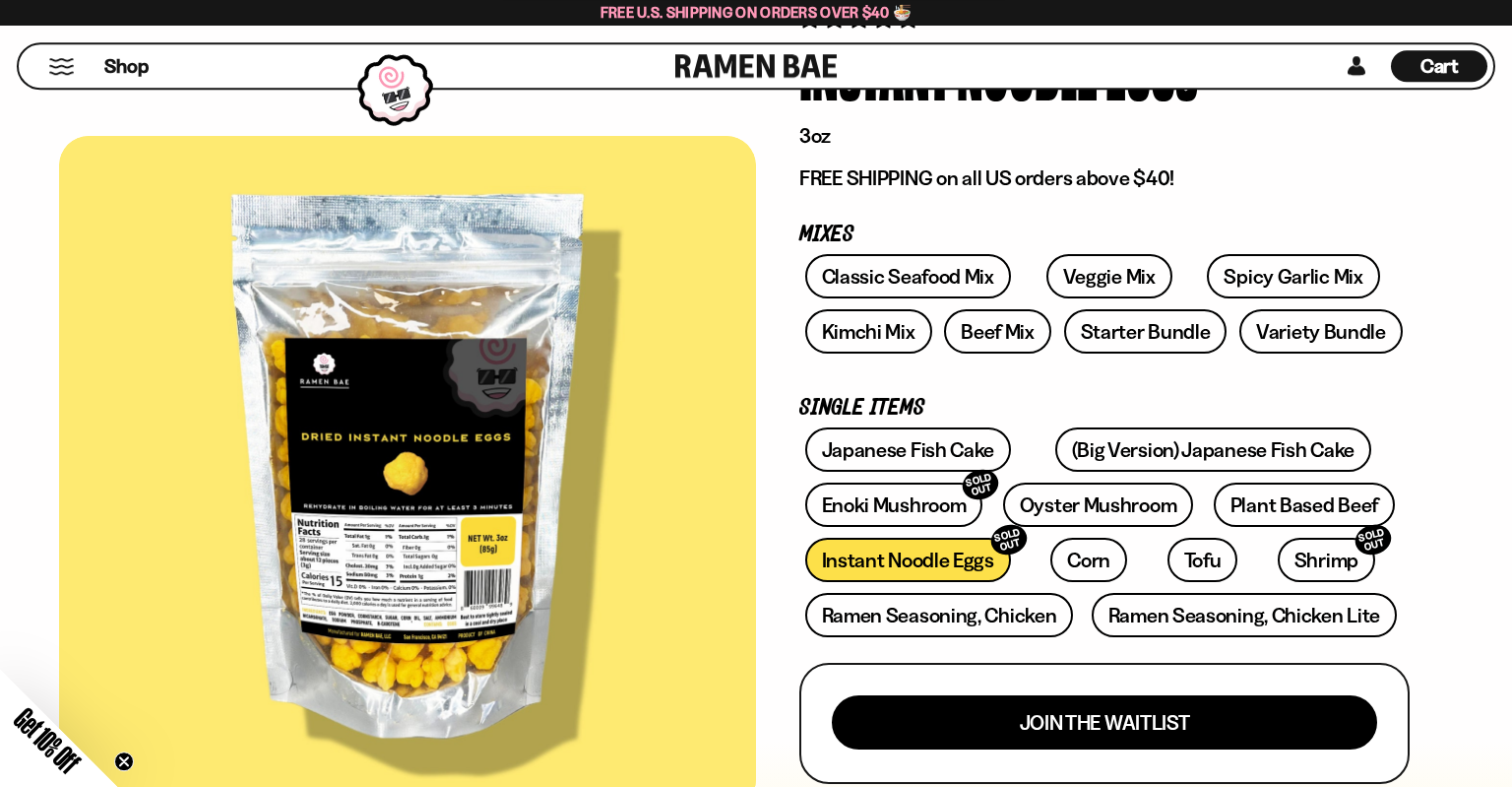 scroll, scrollTop: 174, scrollLeft: 0, axis: vertical 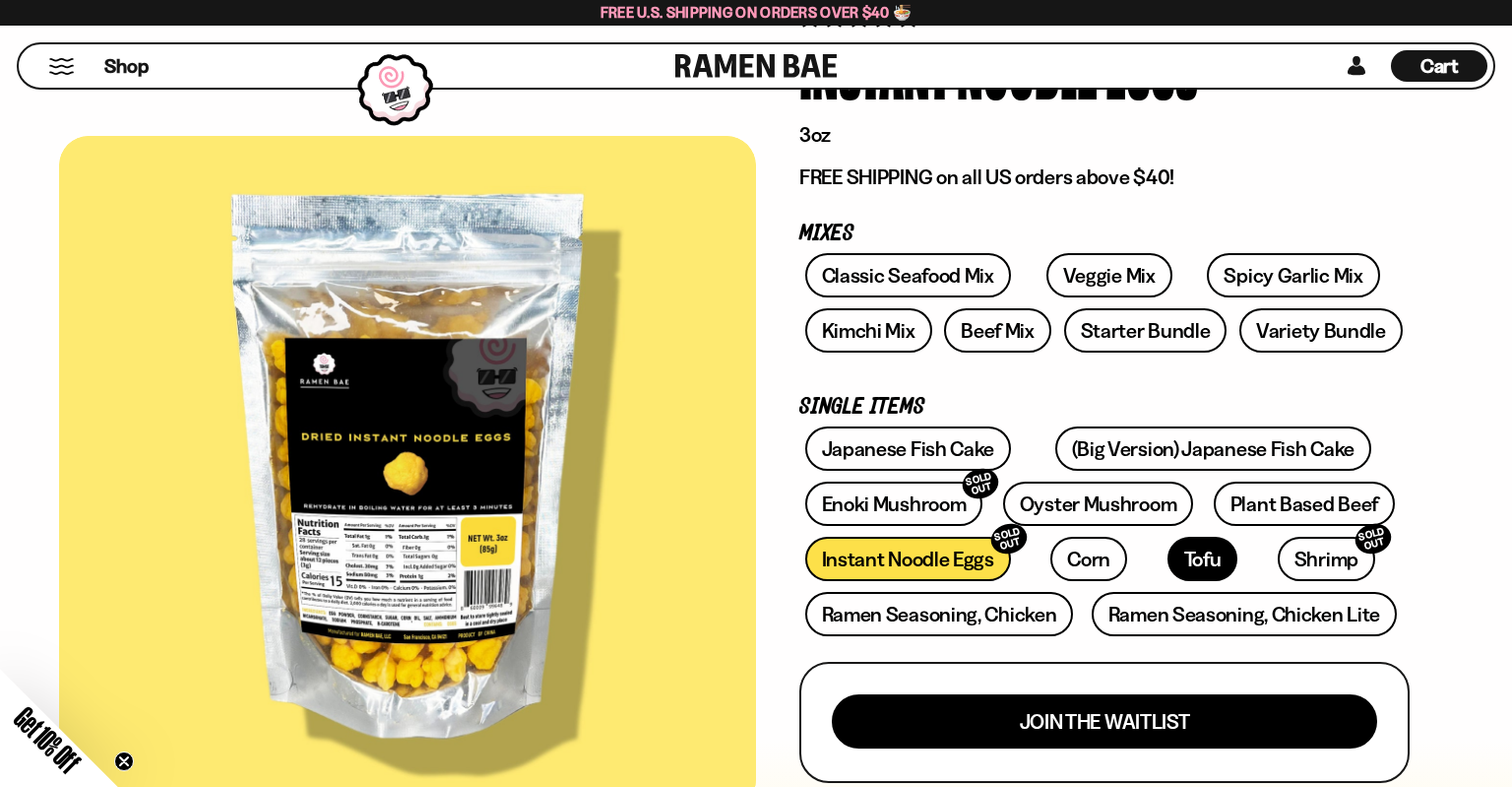 click on "Tofu" at bounding box center (1203, 558) 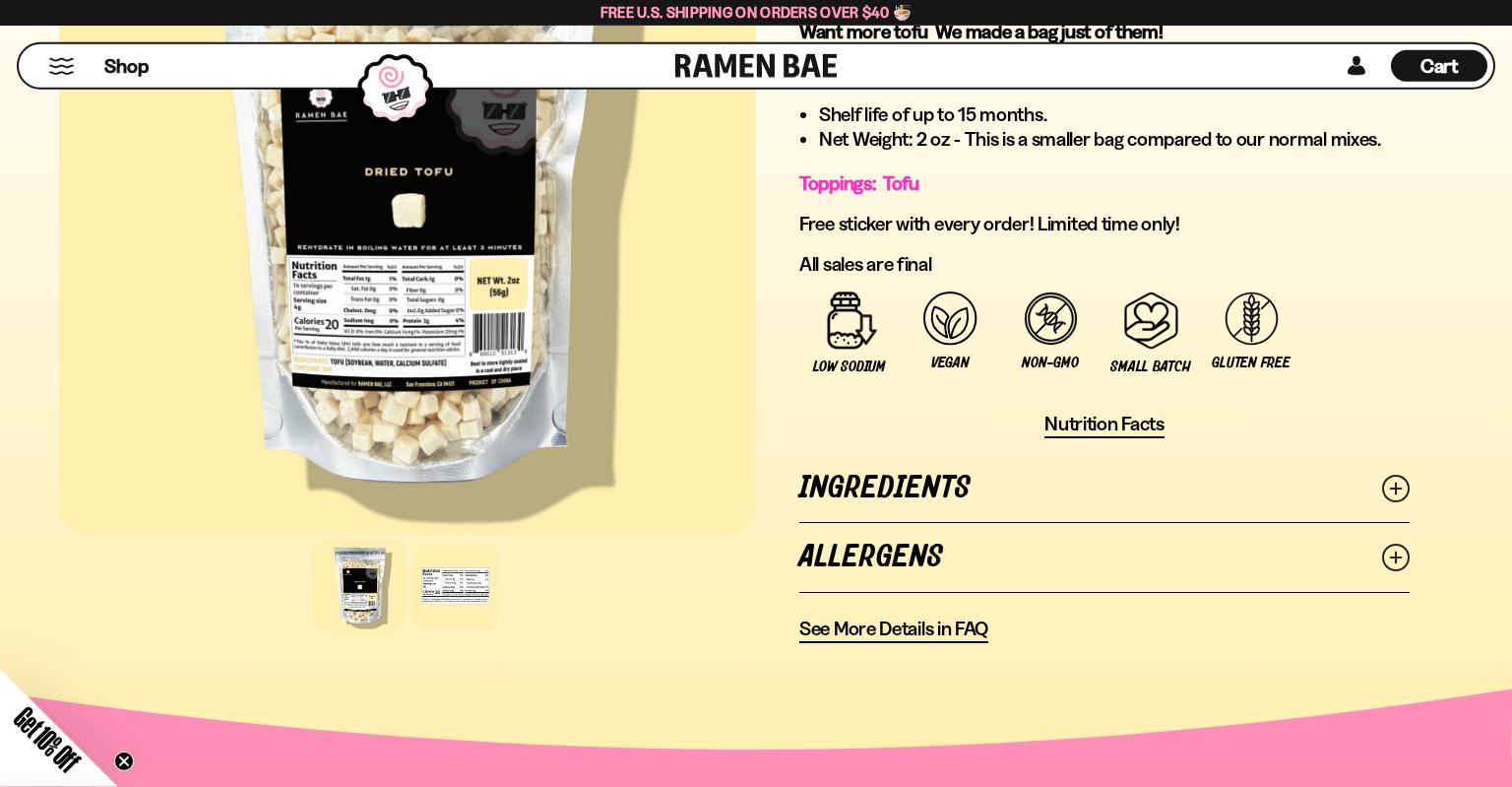 scroll, scrollTop: 1125, scrollLeft: 0, axis: vertical 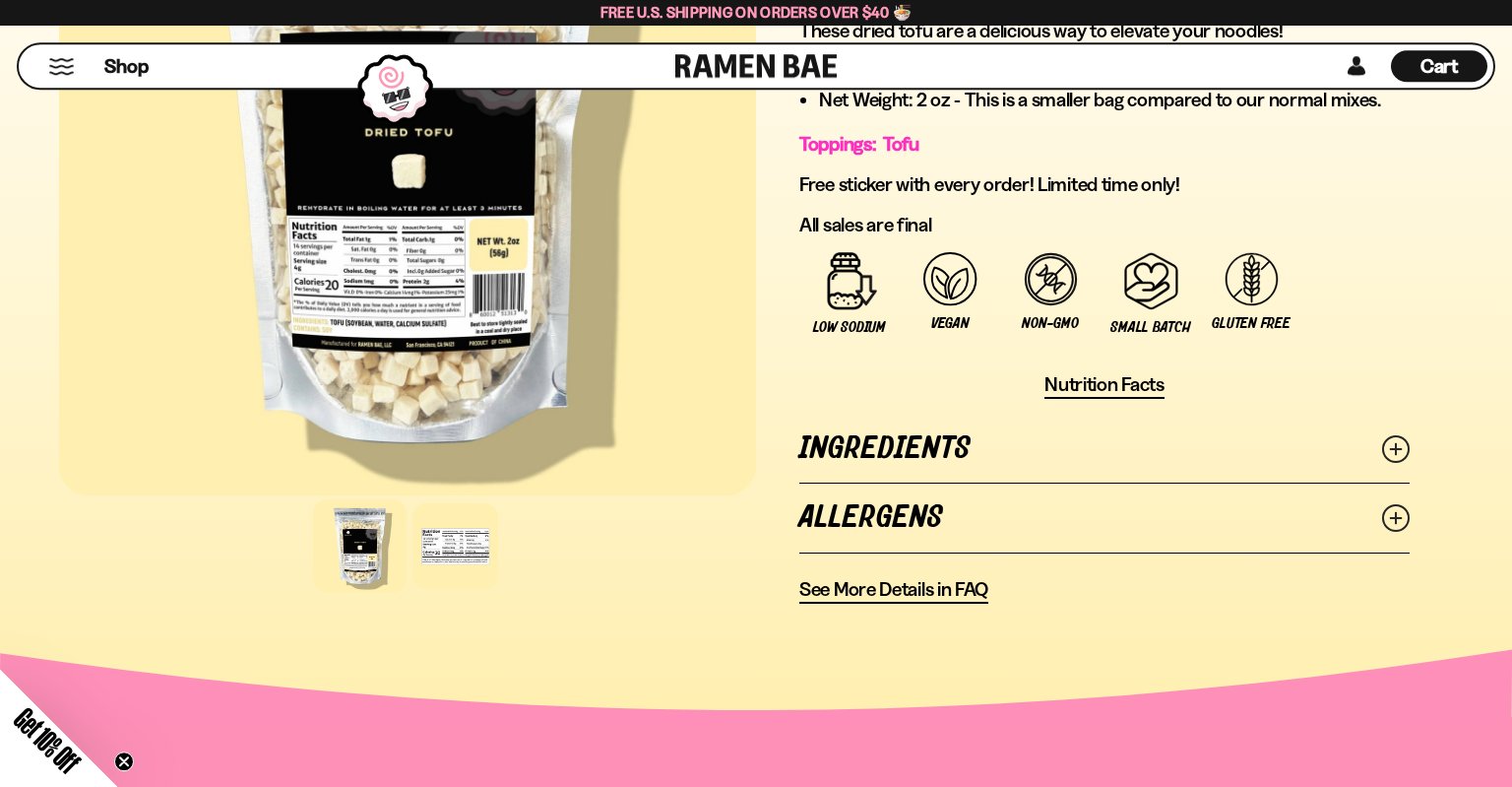 click on "Ingredients" at bounding box center (1104, 448) 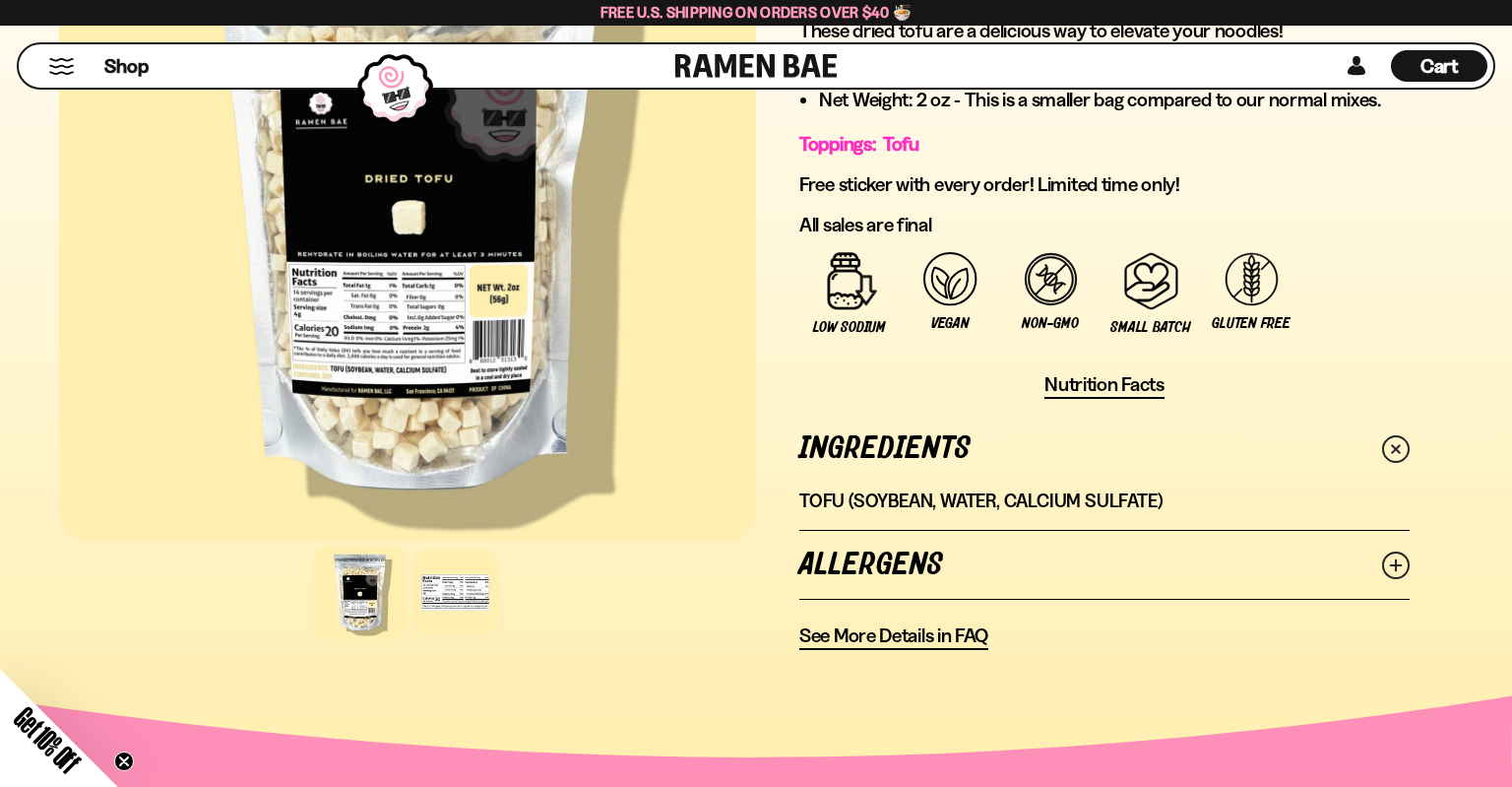 click on "Ingredients" at bounding box center [1104, 448] 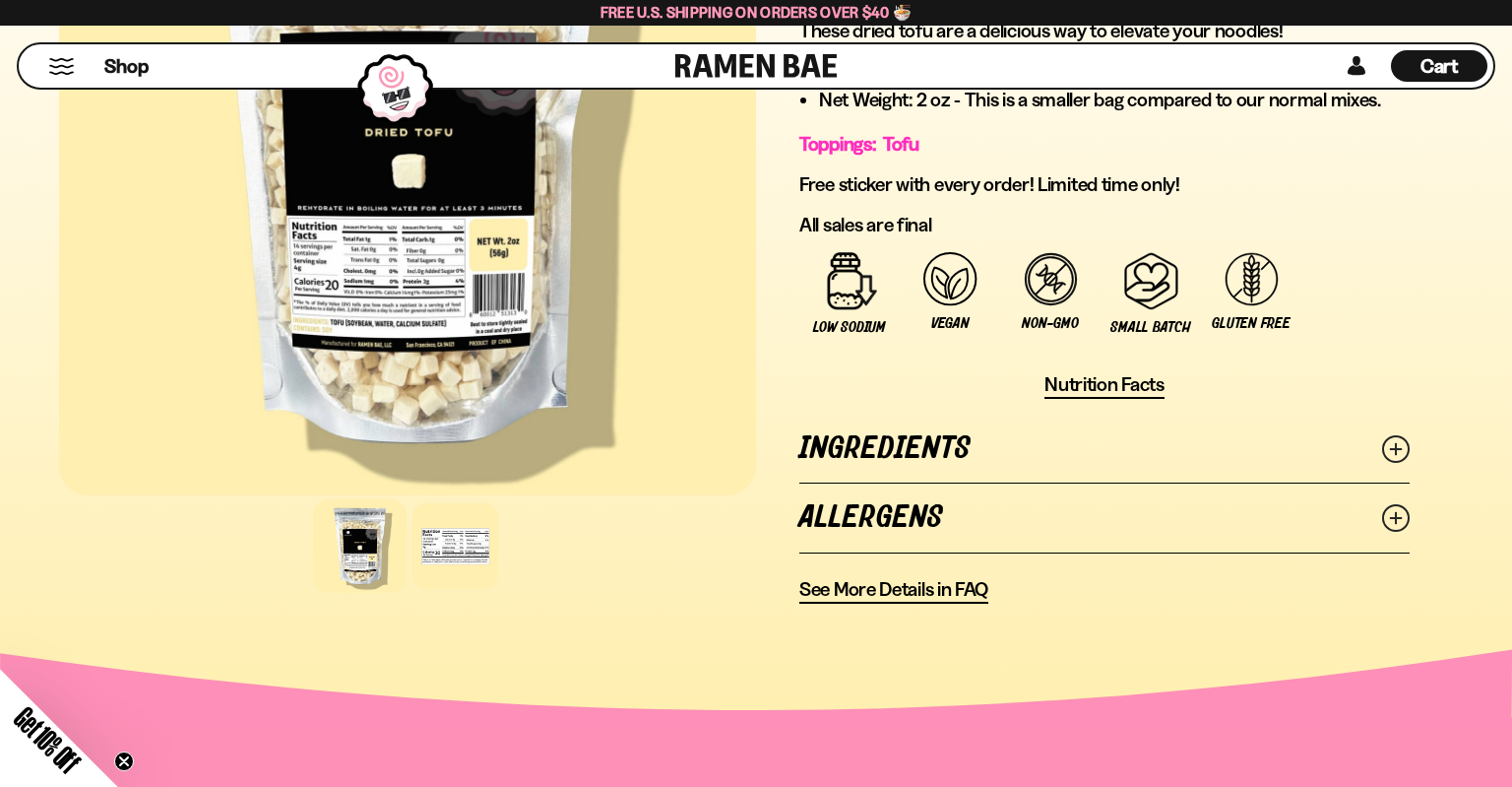 click on "Allergens" at bounding box center (1104, 517) 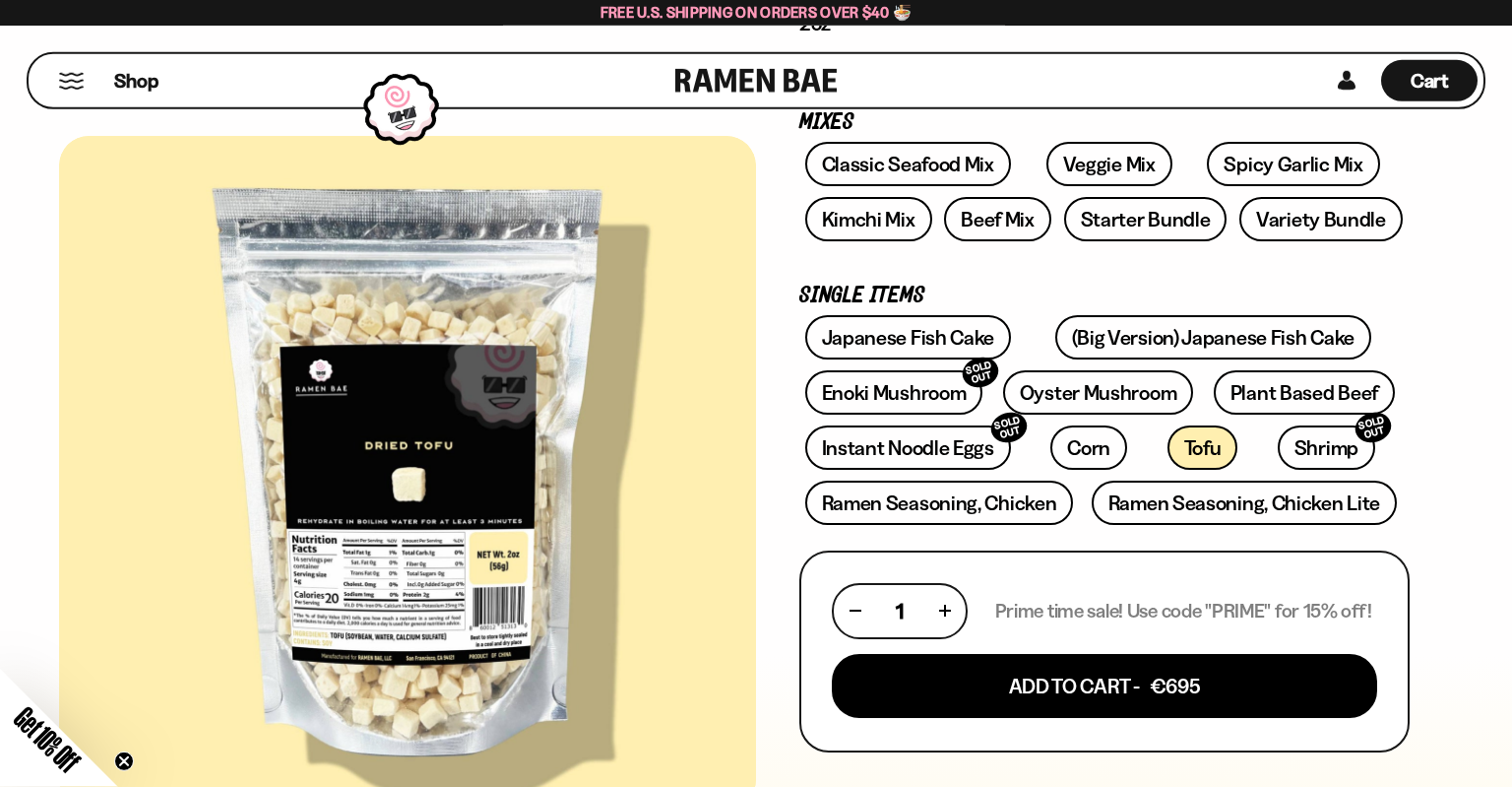 scroll, scrollTop: 0, scrollLeft: 0, axis: both 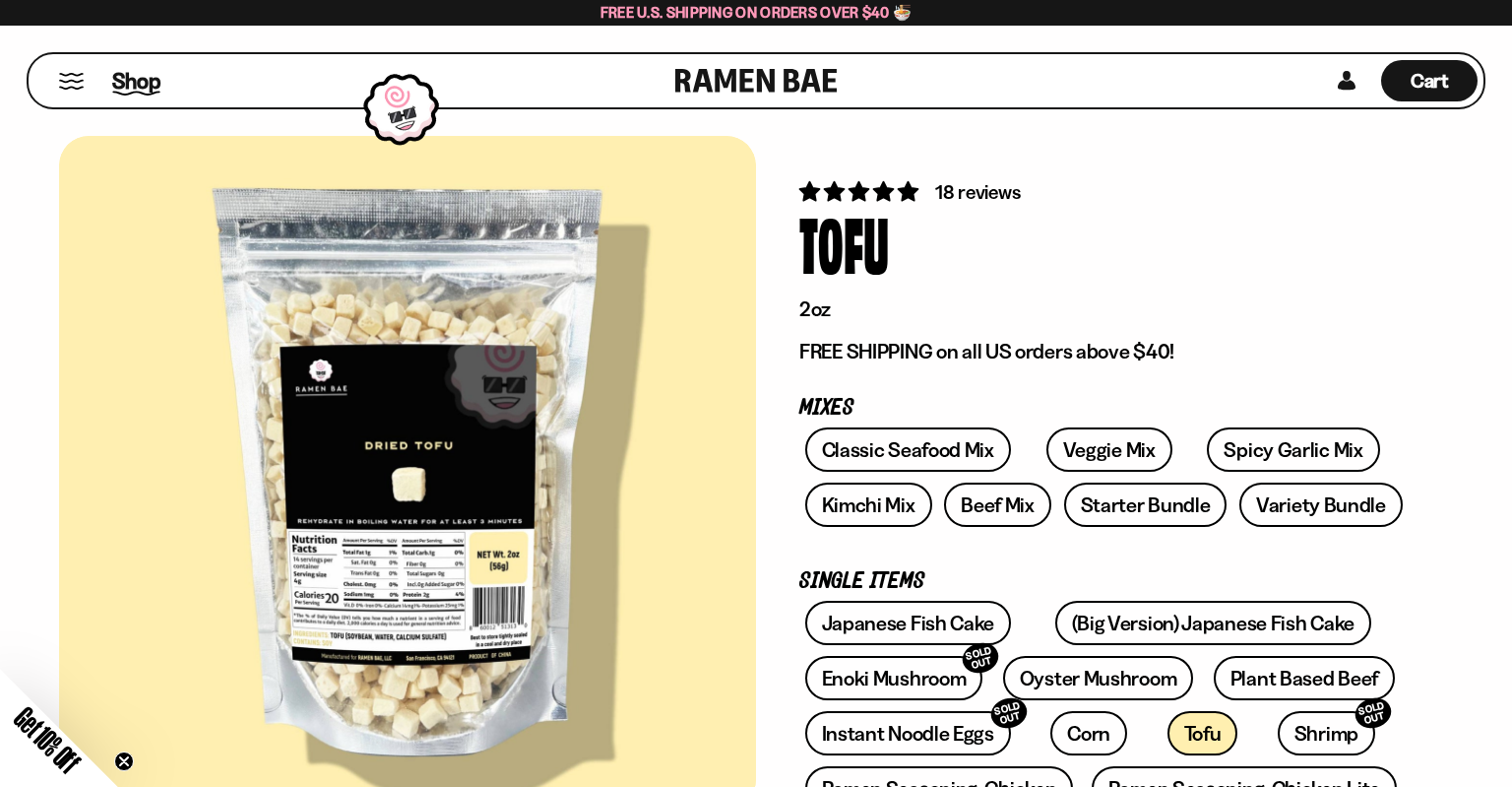 click on "Shop" at bounding box center [136, 81] 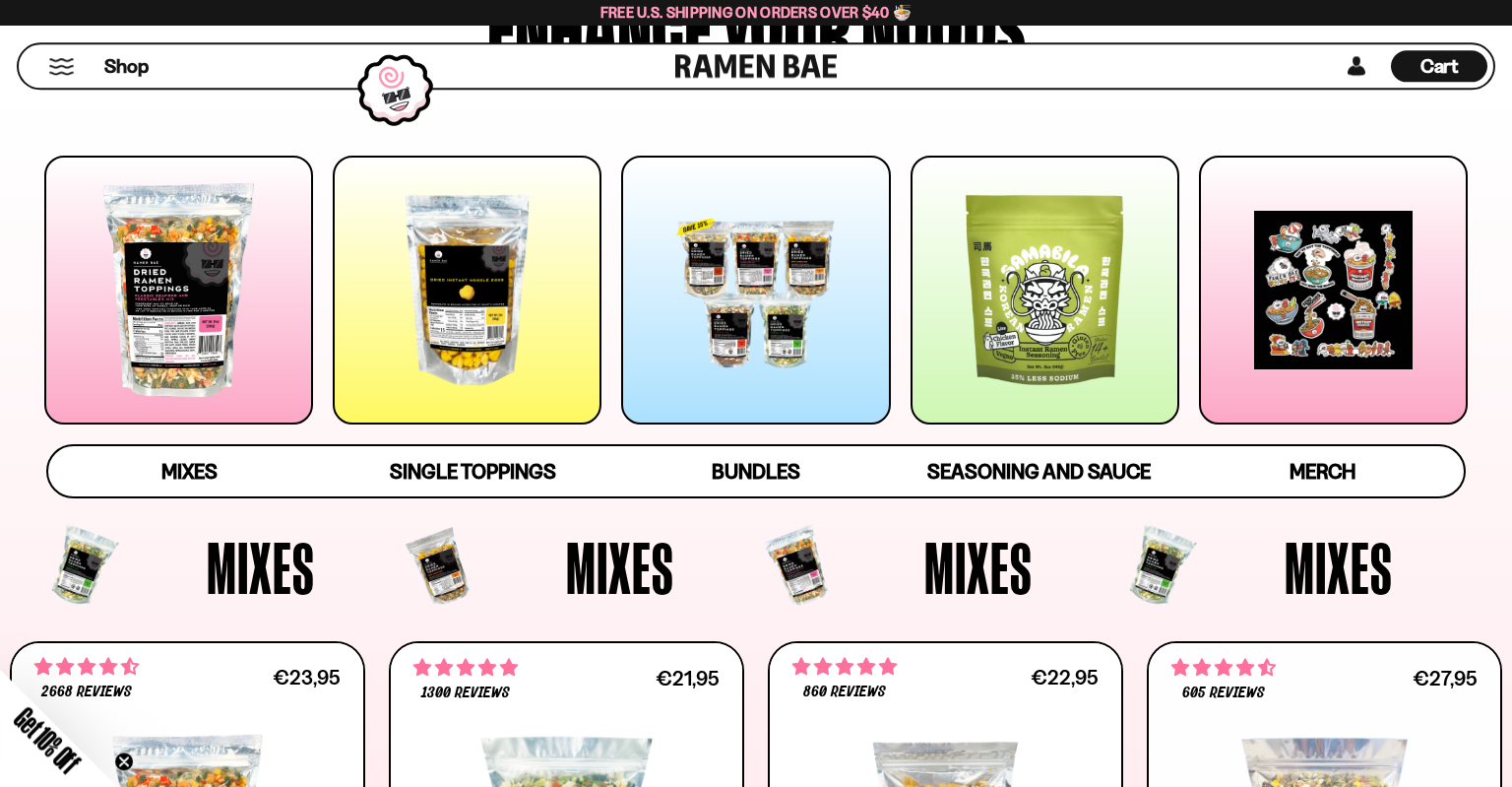 scroll, scrollTop: 213, scrollLeft: 0, axis: vertical 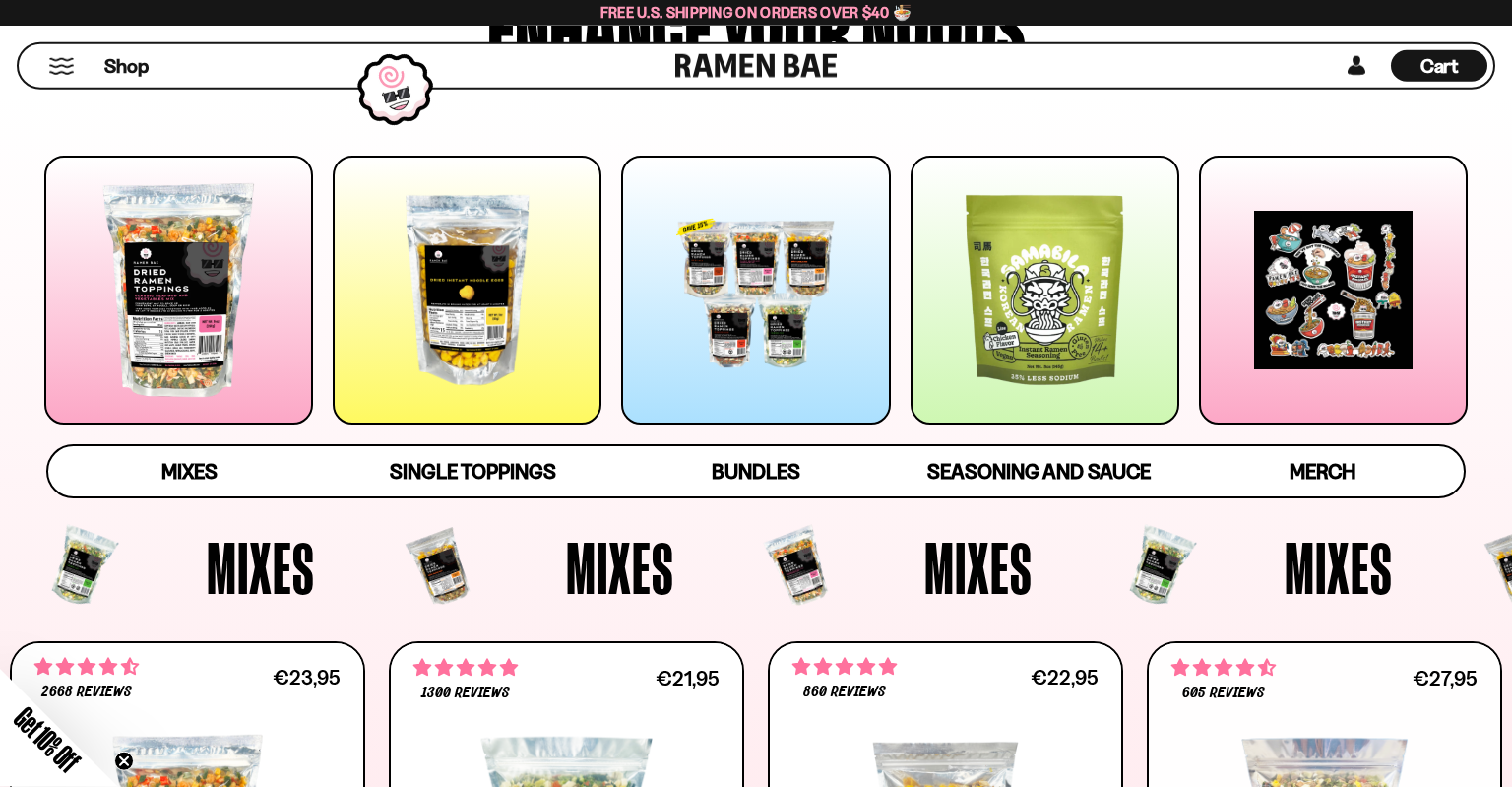 click at bounding box center [755, 290] 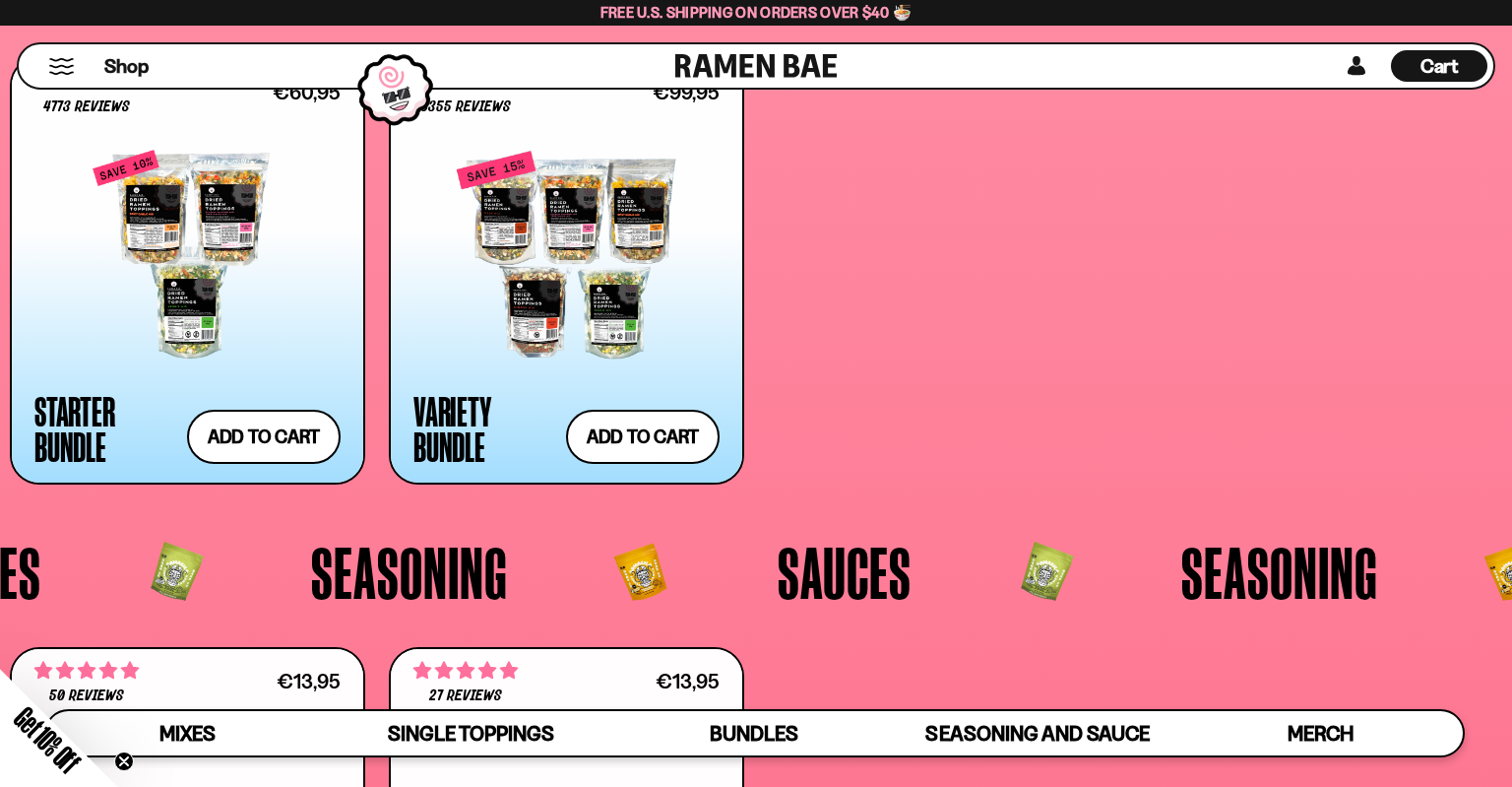 scroll, scrollTop: 4724, scrollLeft: 0, axis: vertical 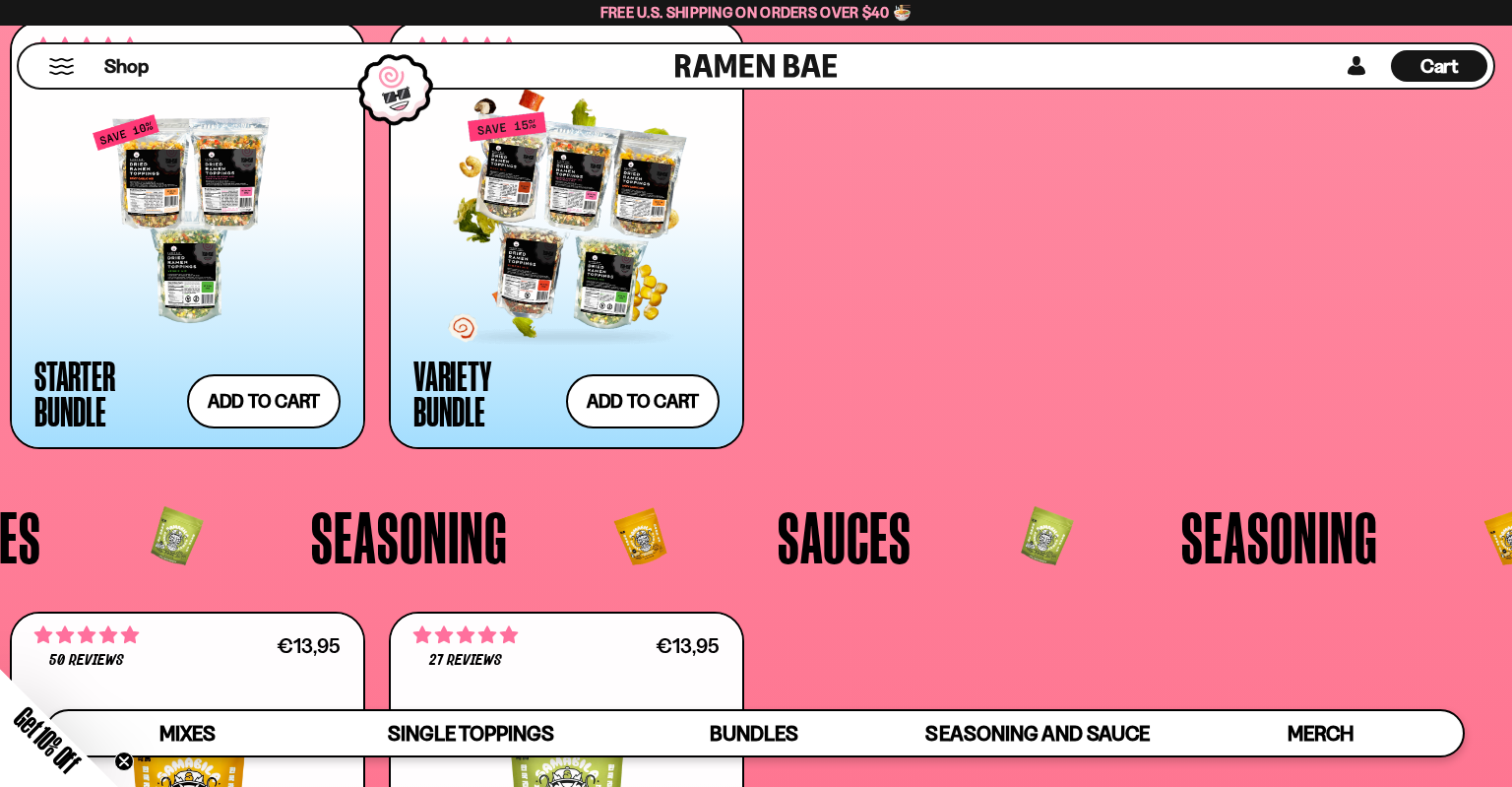 click at bounding box center [566, 220] 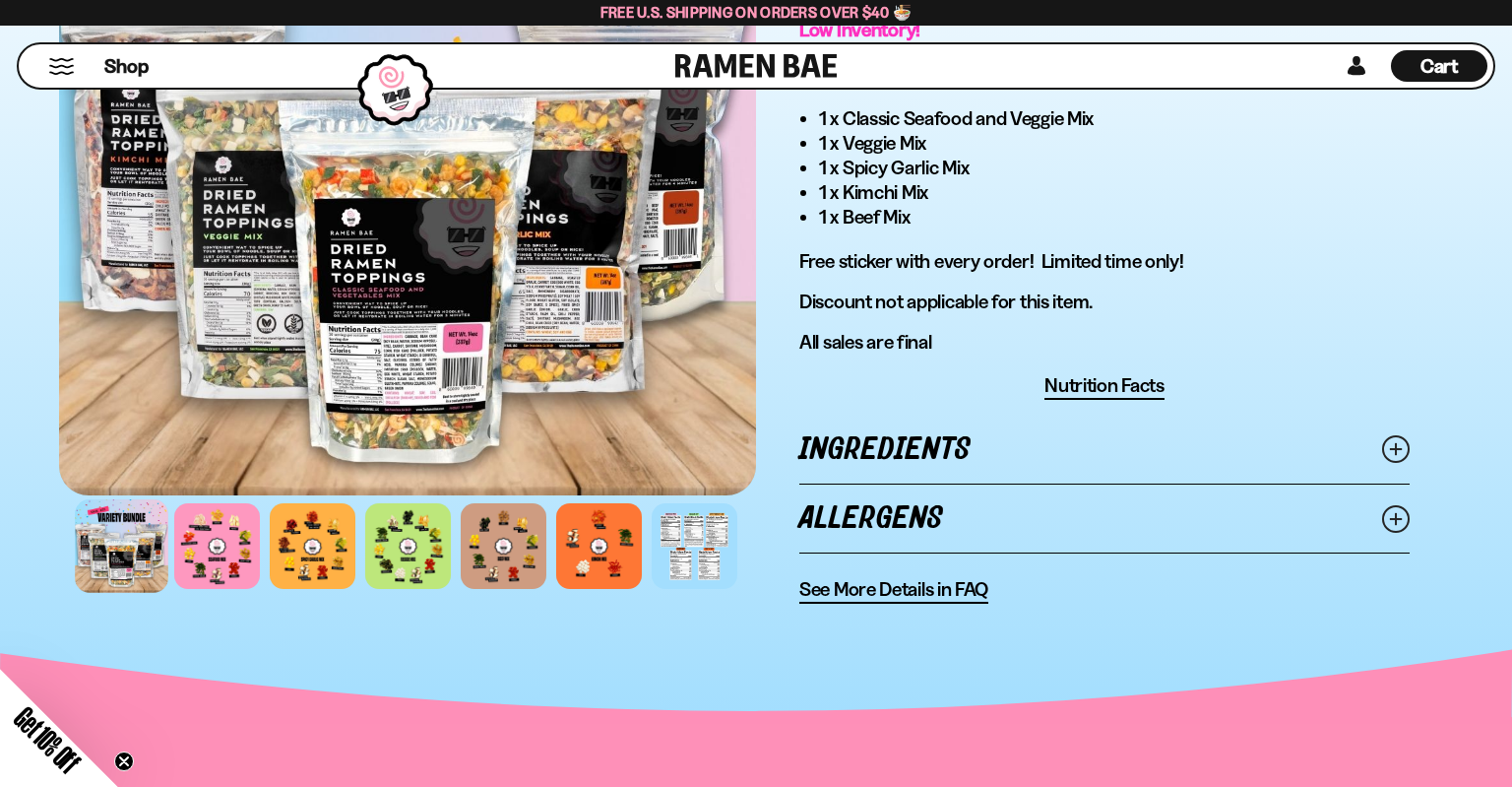 scroll, scrollTop: 1089, scrollLeft: 0, axis: vertical 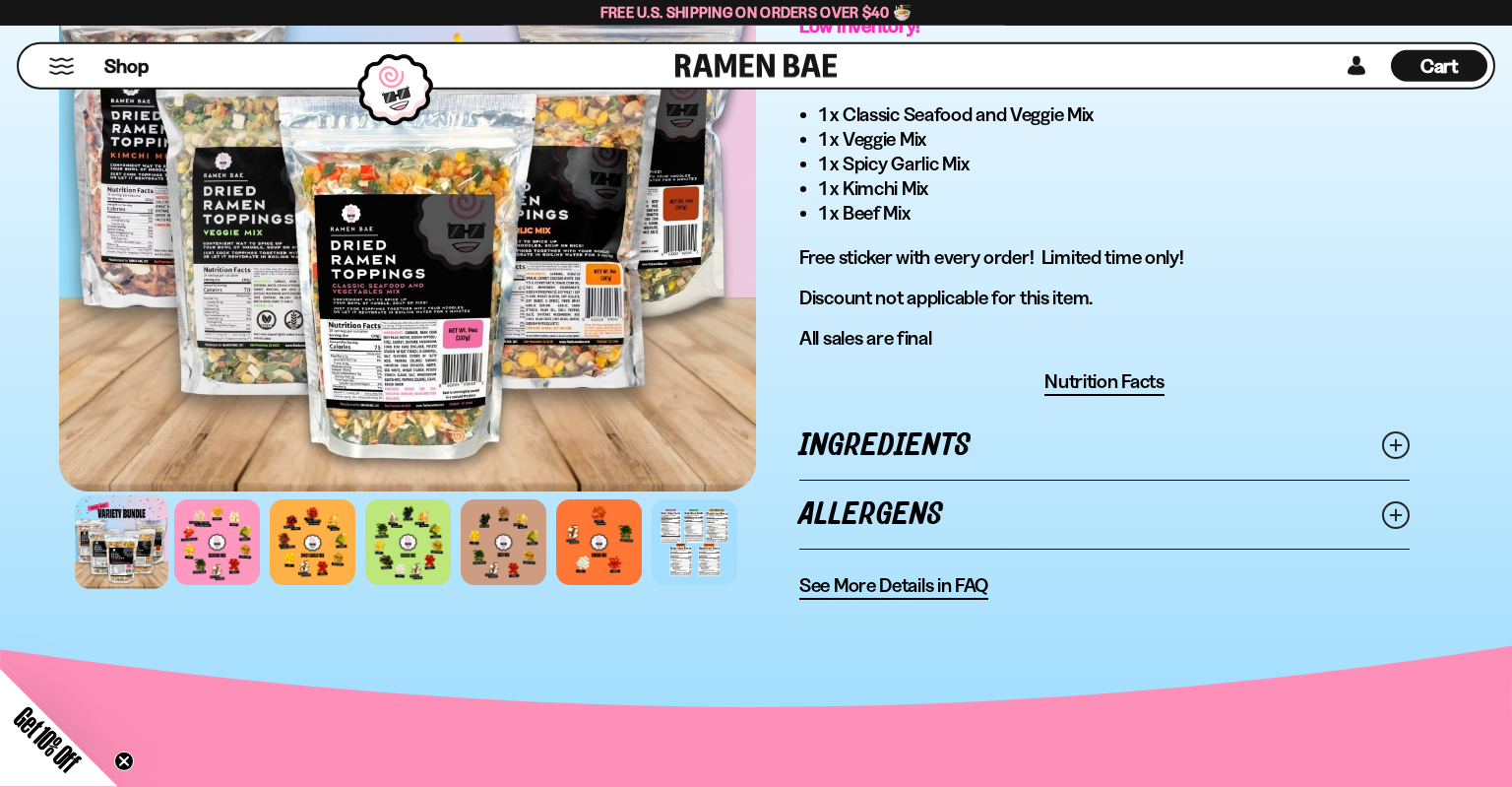 click at bounding box center [694, 542] 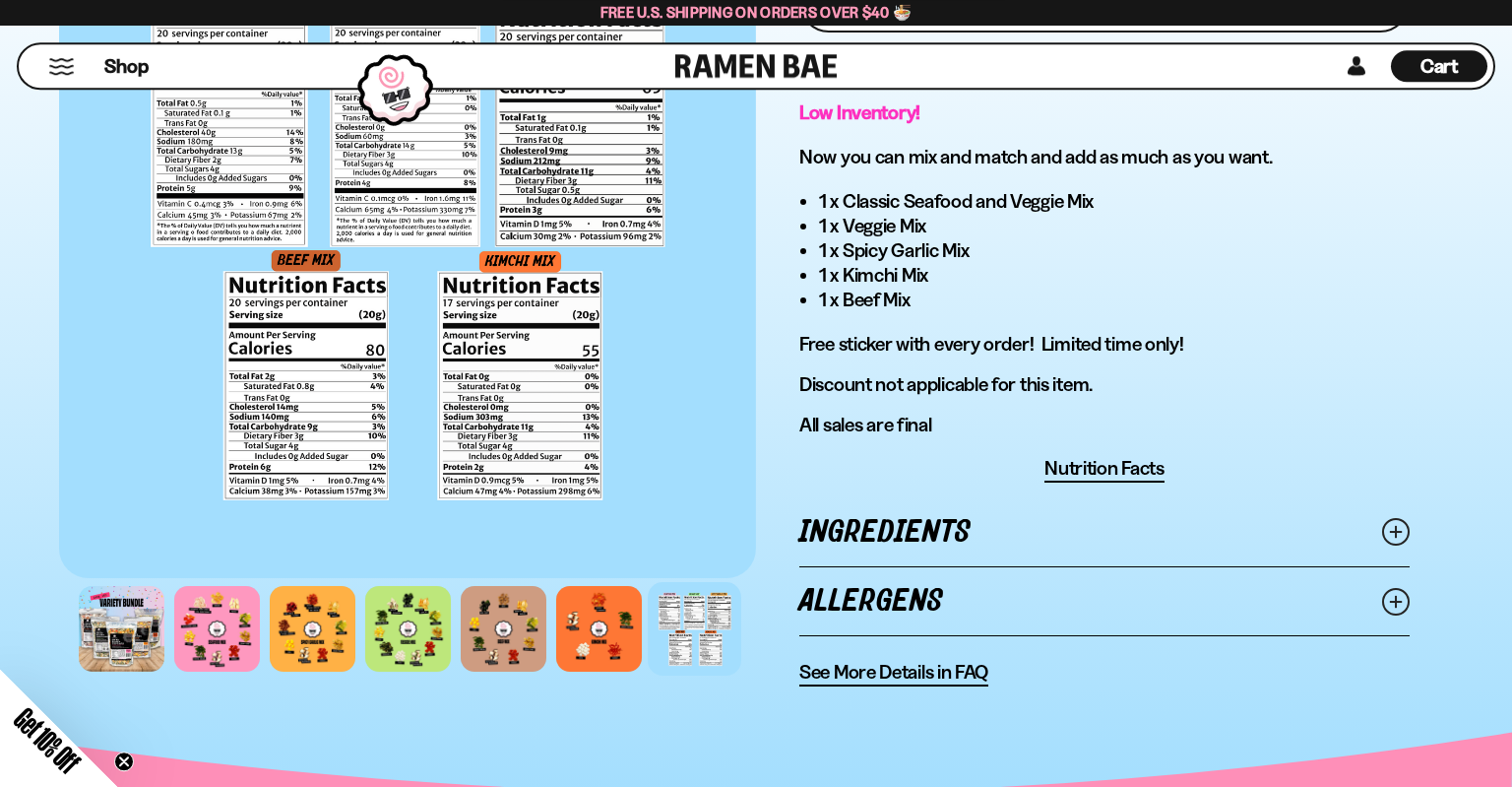 scroll, scrollTop: 1005, scrollLeft: 0, axis: vertical 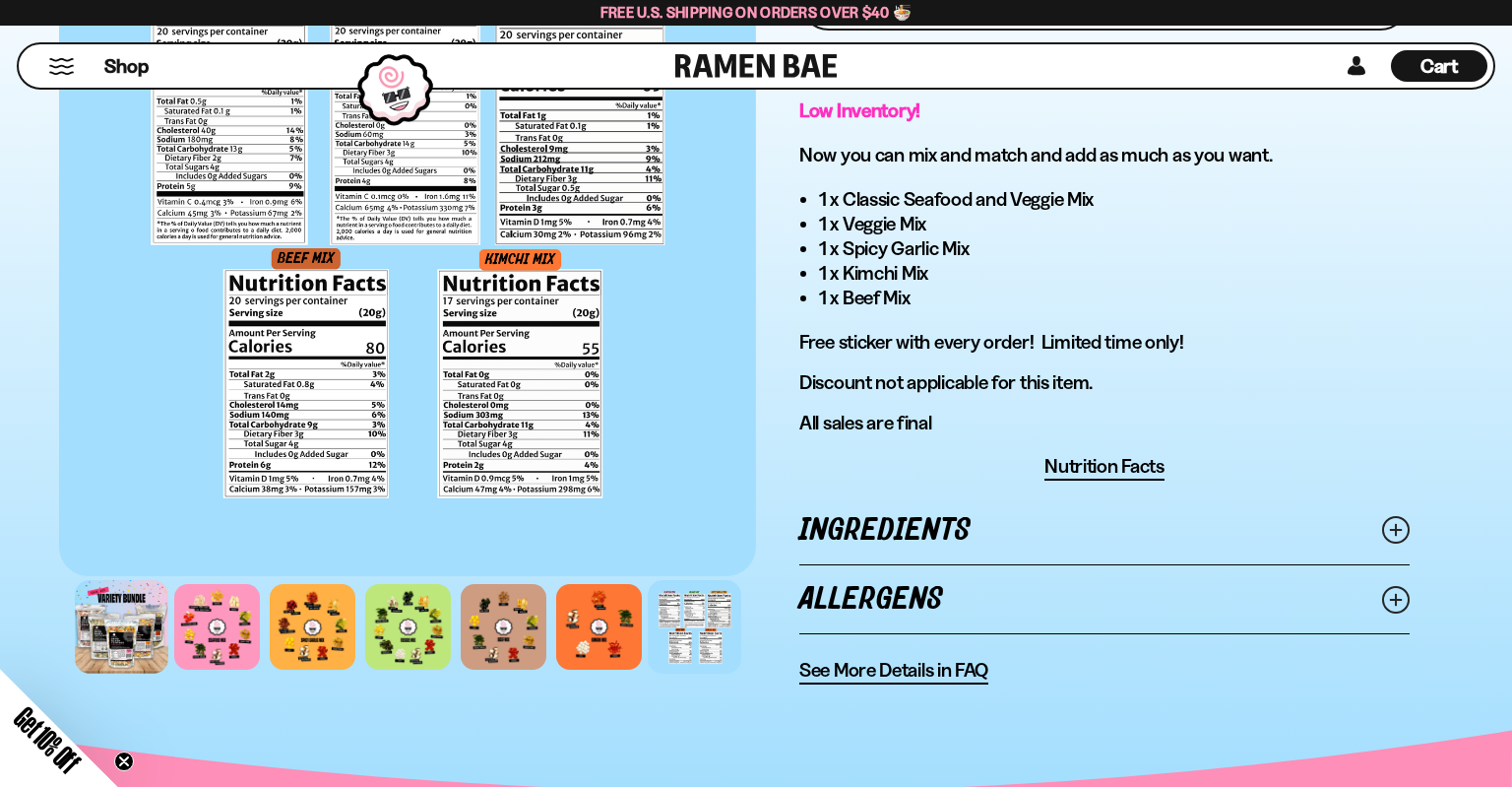 click at bounding box center [121, 626] 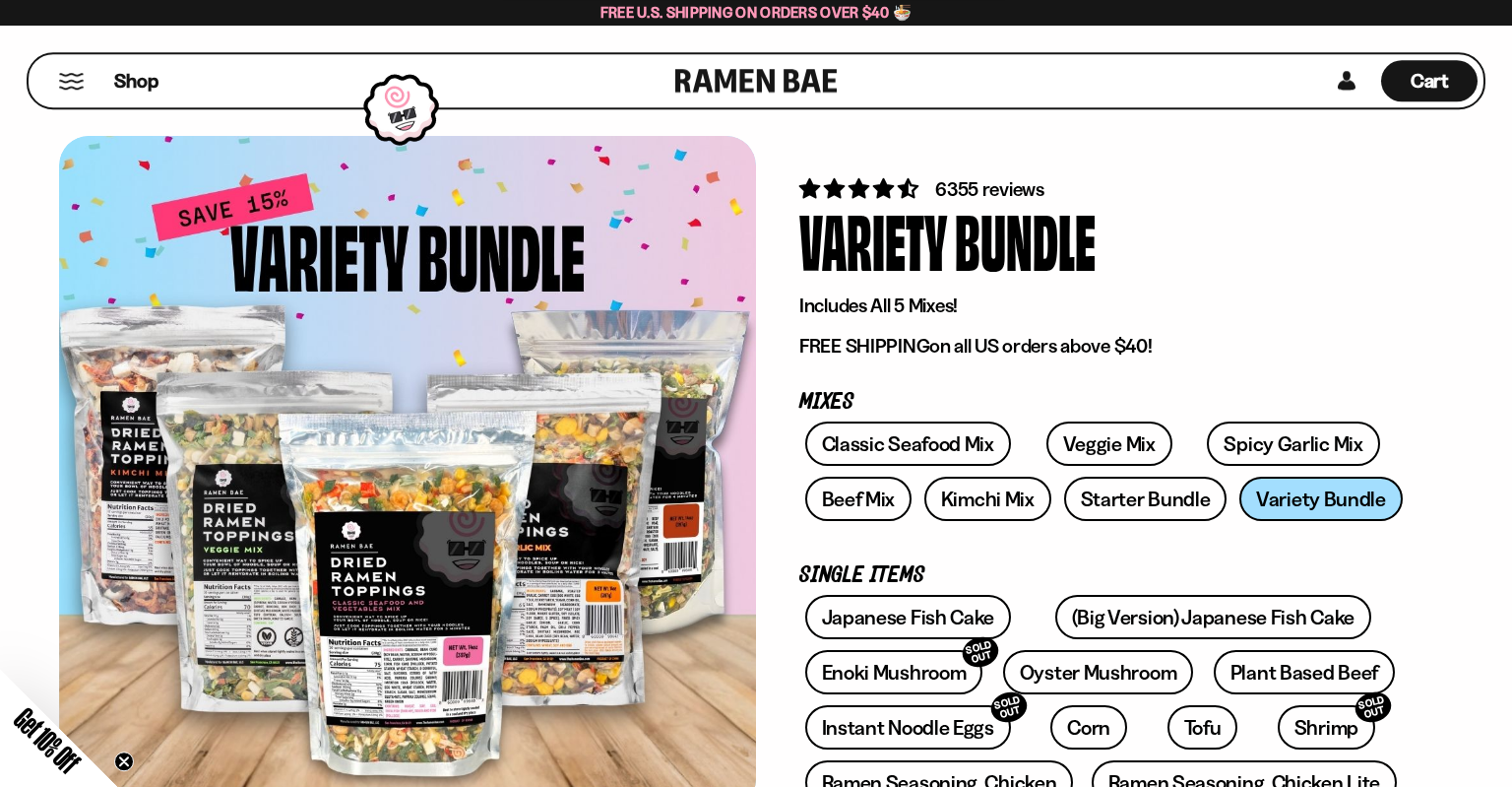 scroll, scrollTop: 0, scrollLeft: 0, axis: both 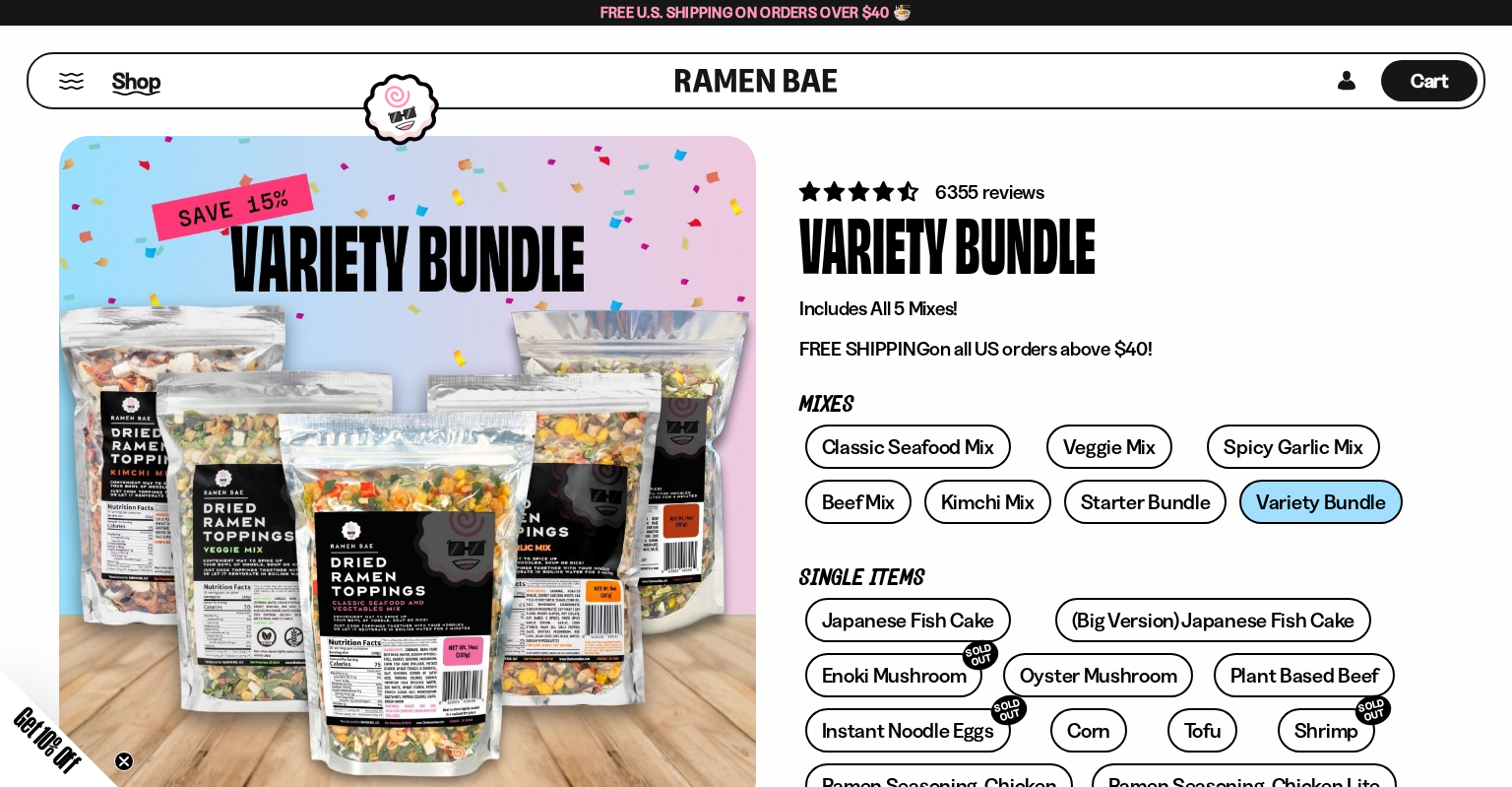 click on "Shop" at bounding box center [136, 81] 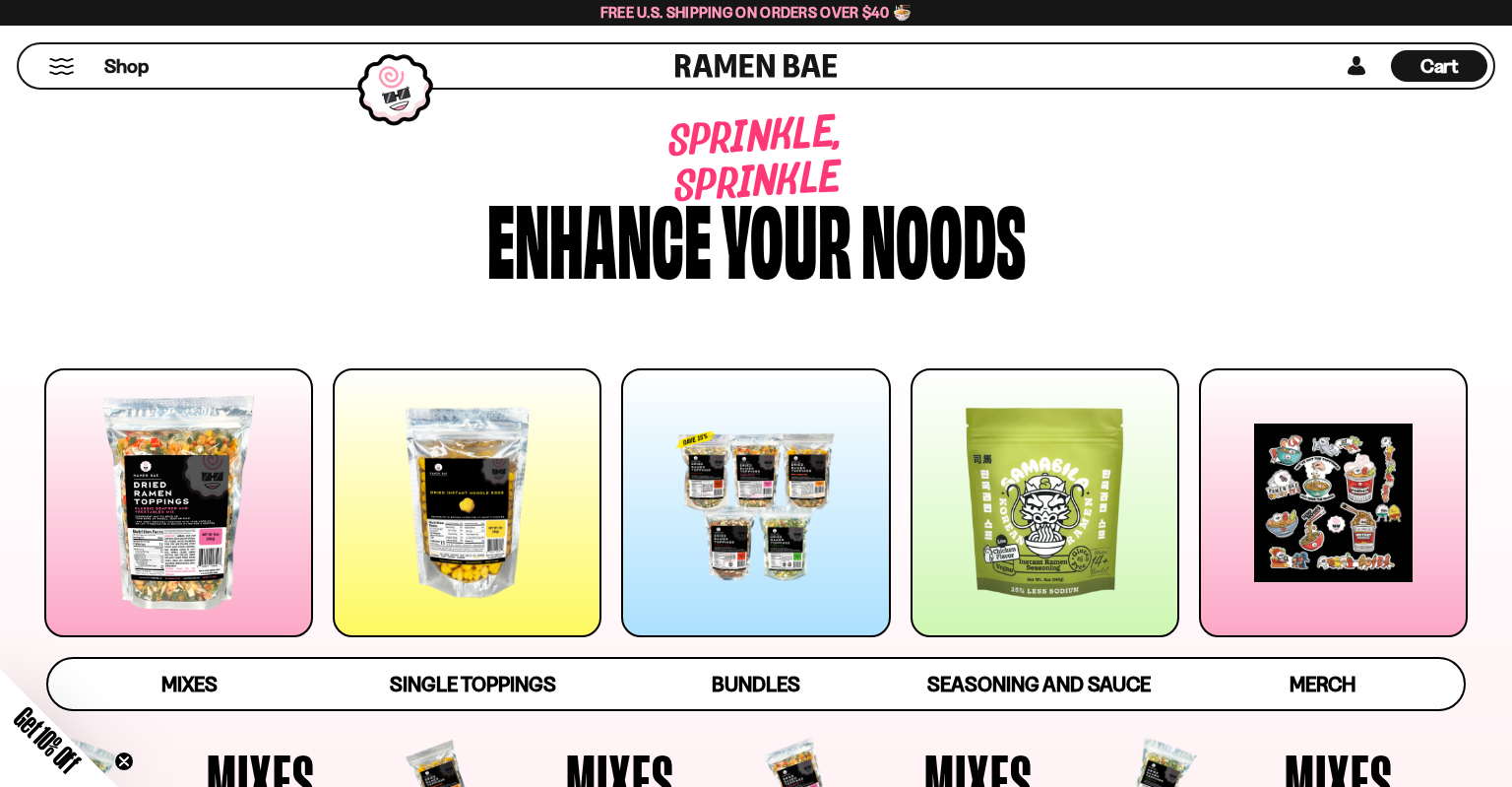 scroll, scrollTop: 264, scrollLeft: 0, axis: vertical 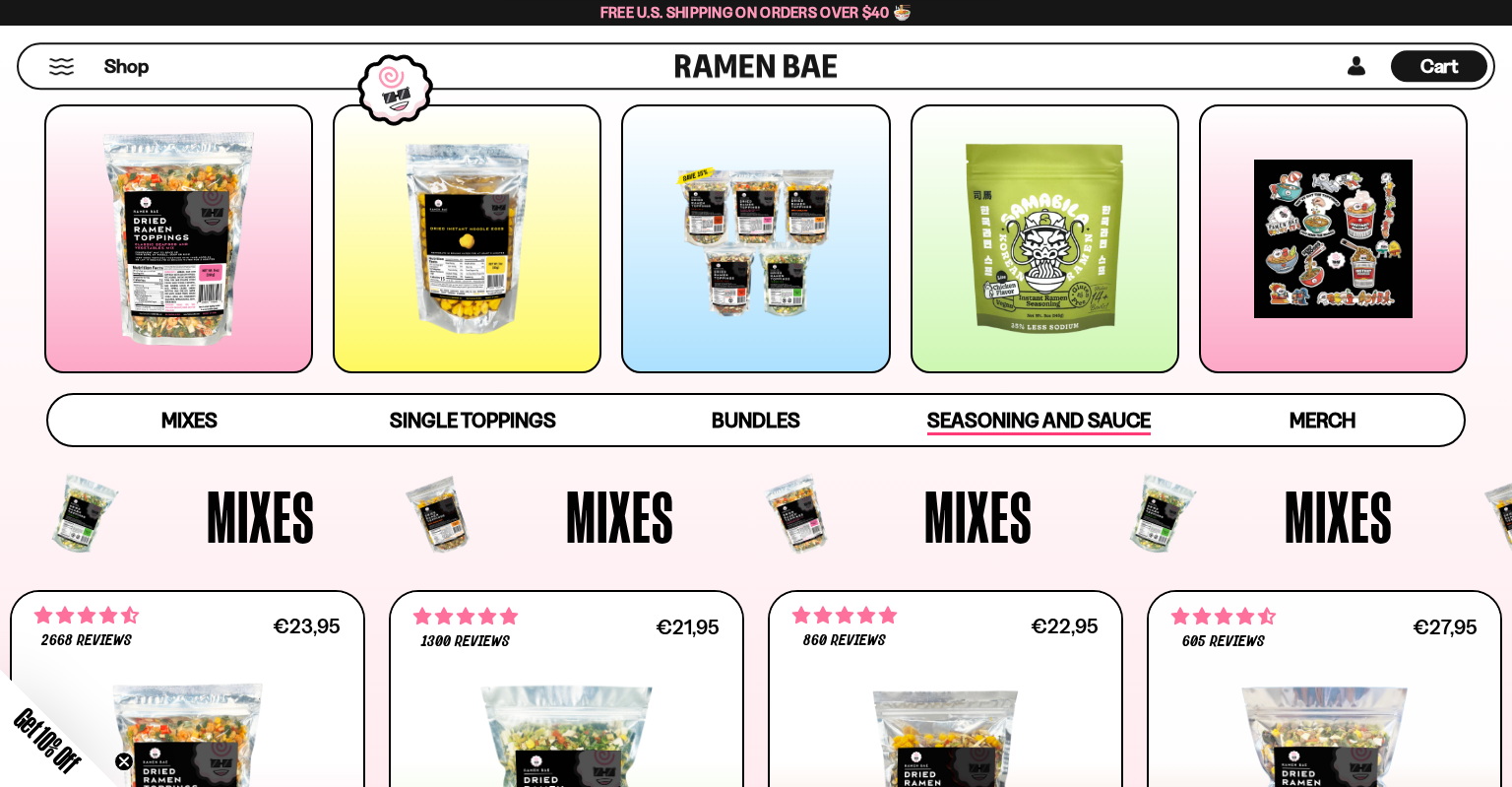 click on "Seasoning and Sauce" at bounding box center (1039, 422) 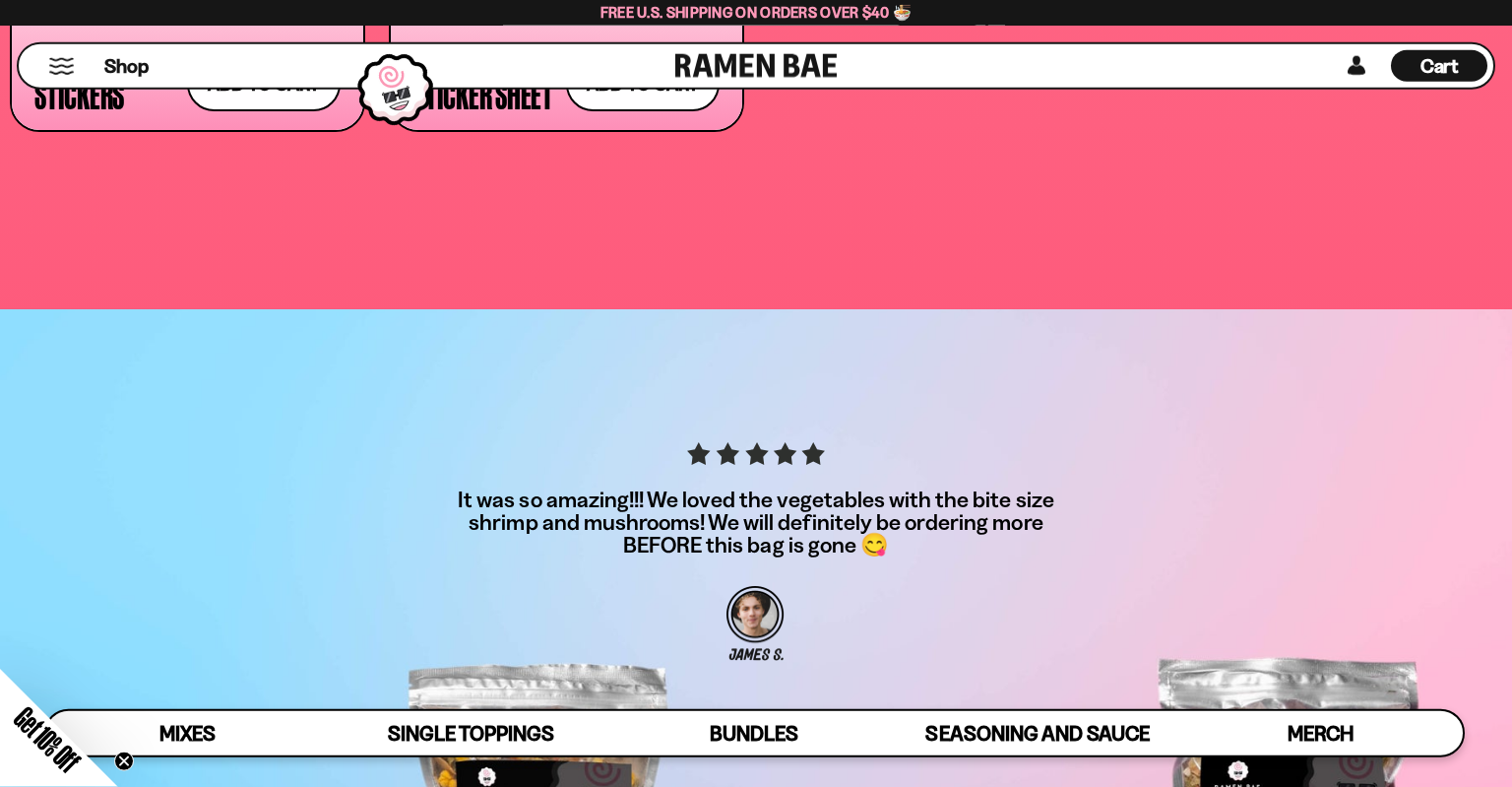 scroll, scrollTop: 6318, scrollLeft: 0, axis: vertical 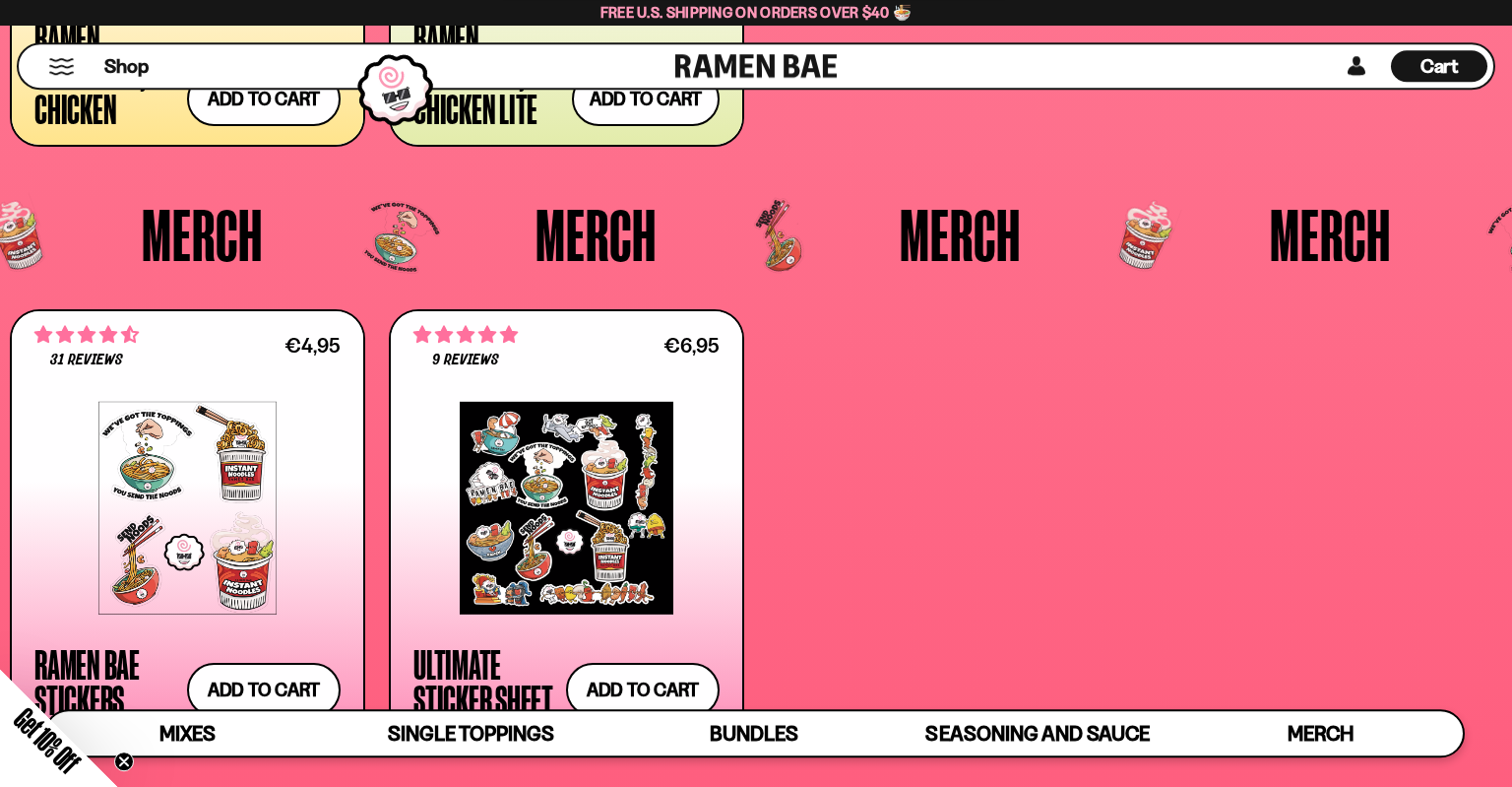 click on "Shop" at bounding box center (349, 66) 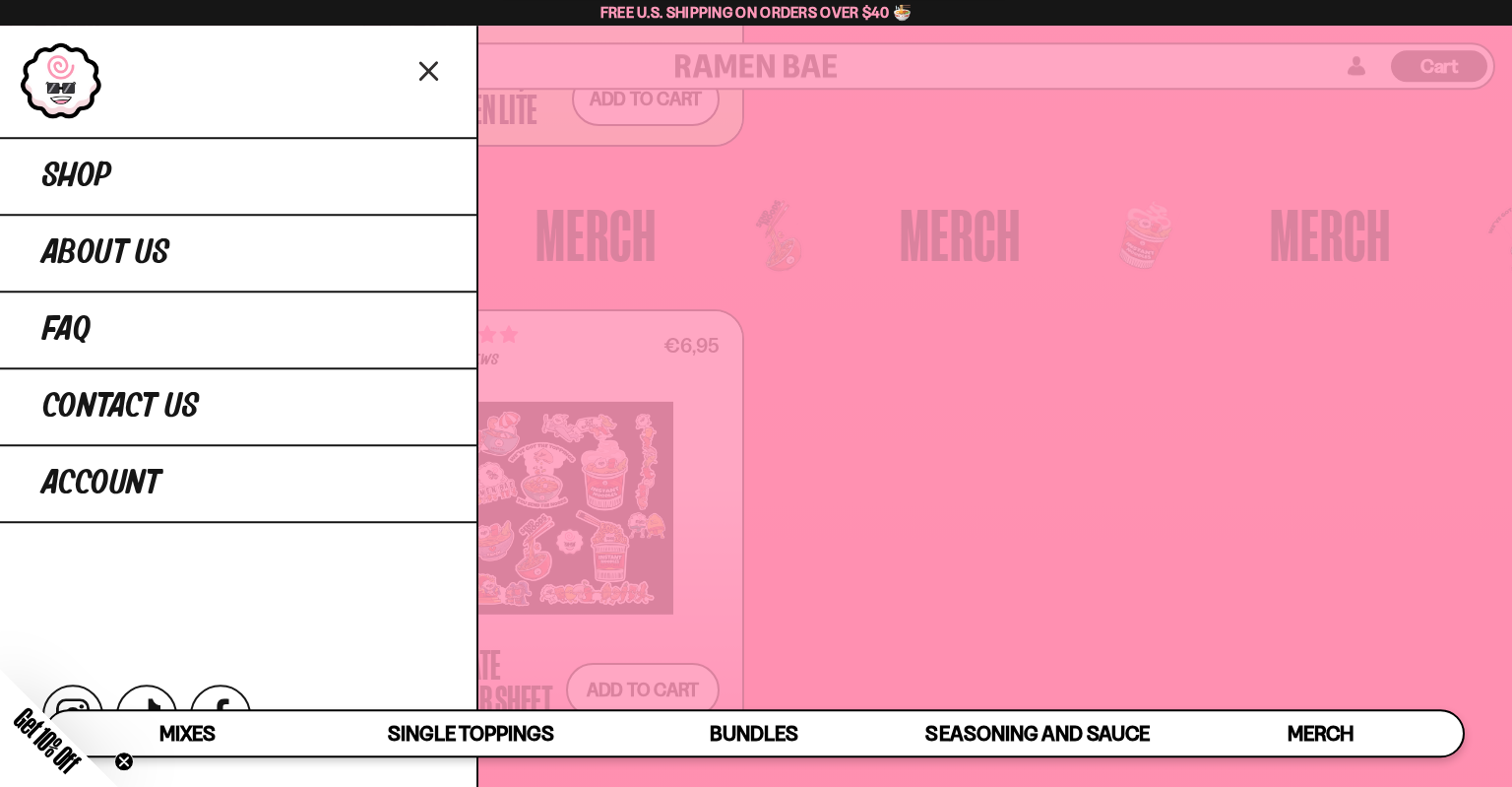 click at bounding box center [61, 81] 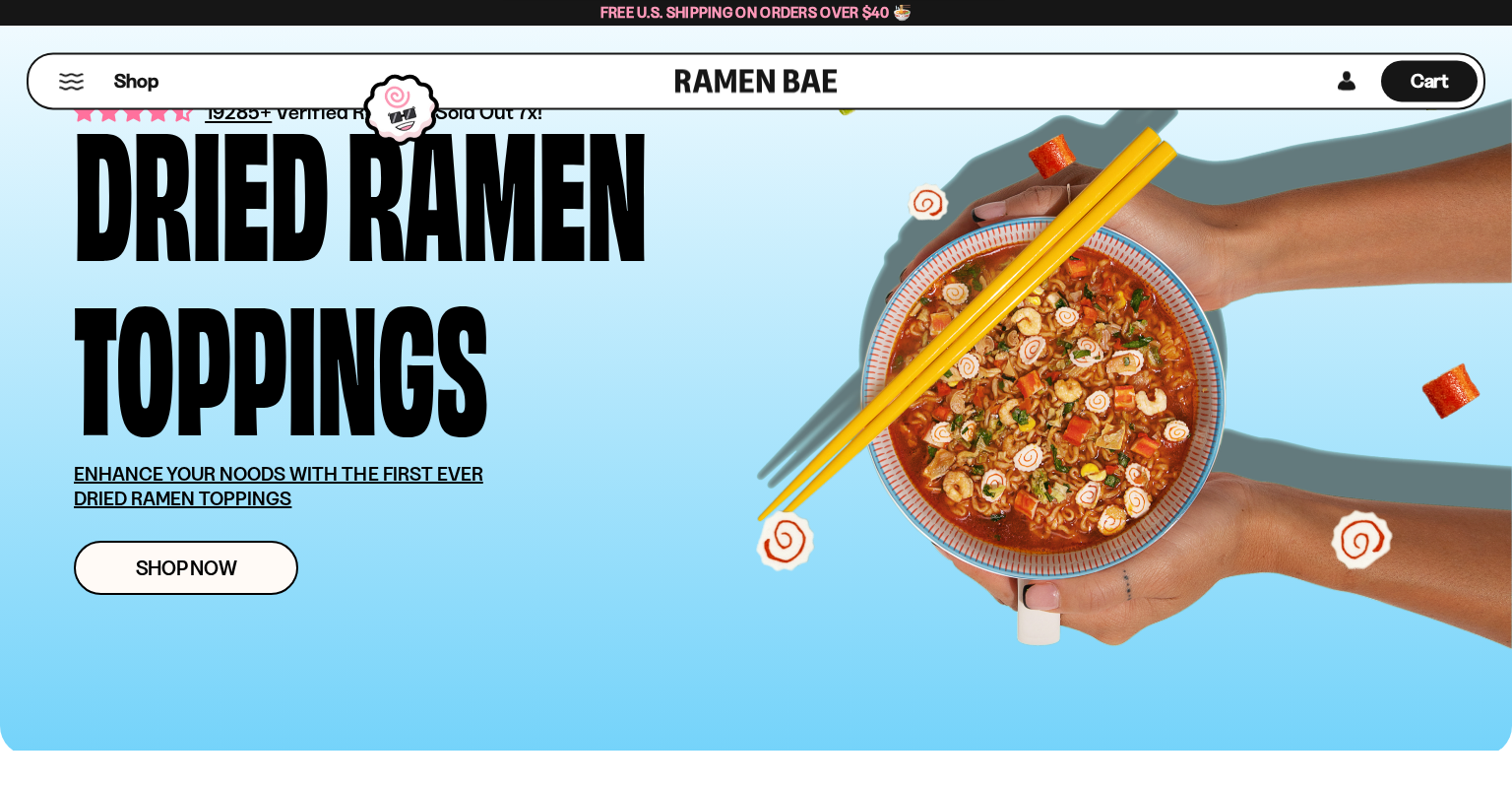 scroll, scrollTop: 60, scrollLeft: 0, axis: vertical 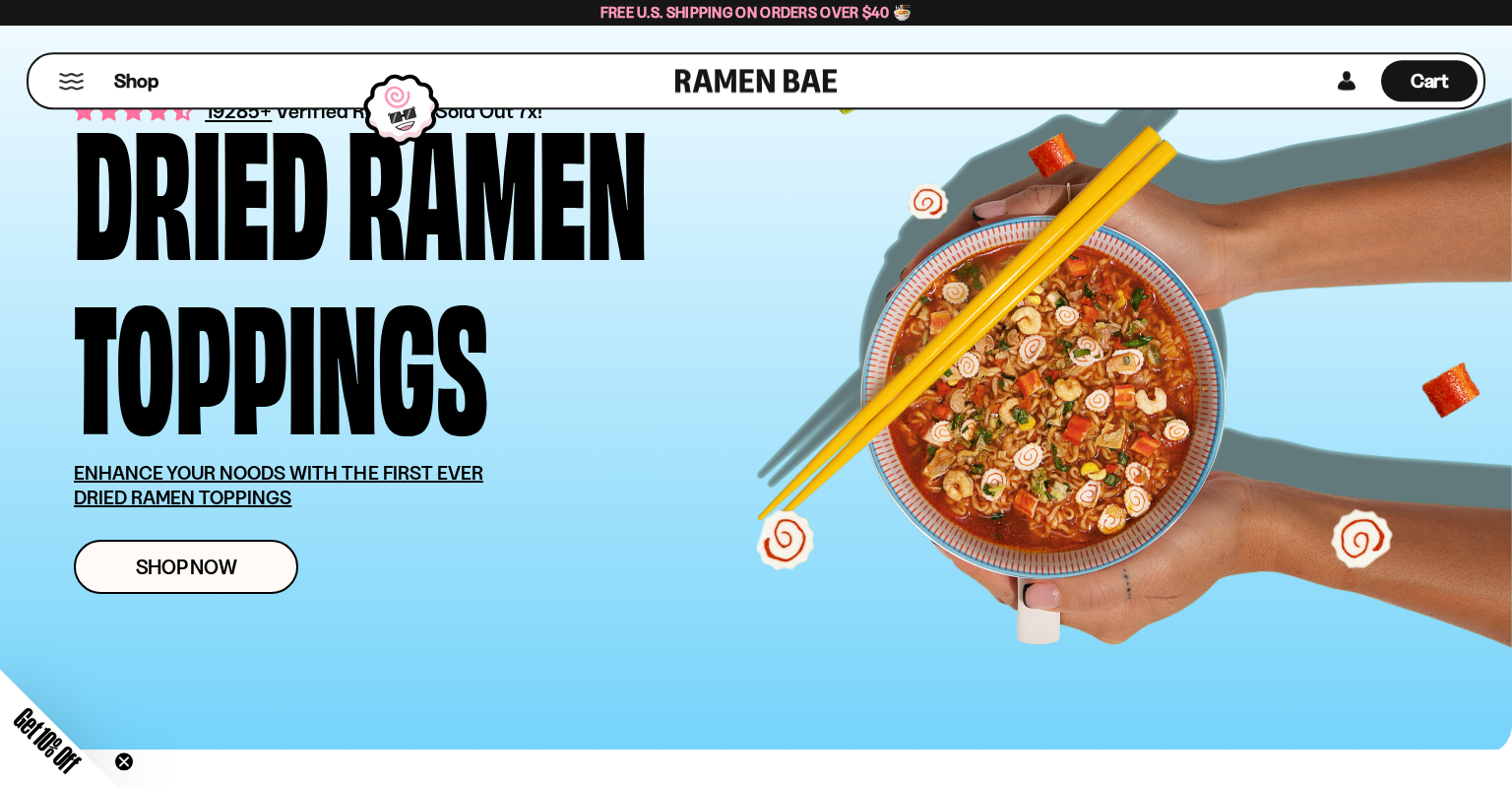 click on "ENHANCE YOUR NOODS WITH THE FIRST EVER DRIED RAMEN TOPPINGS" at bounding box center [279, 485] 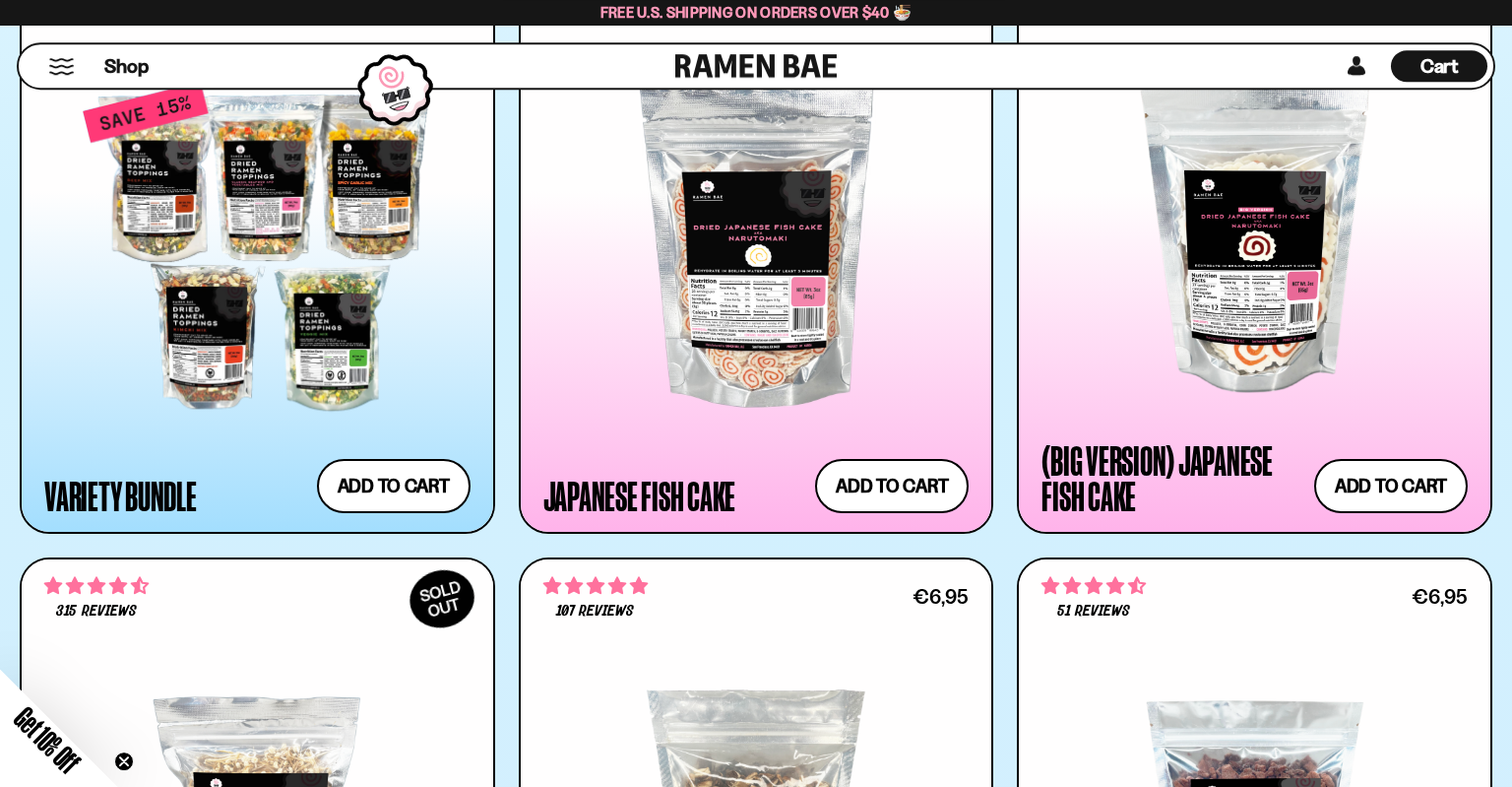scroll, scrollTop: 2295, scrollLeft: 0, axis: vertical 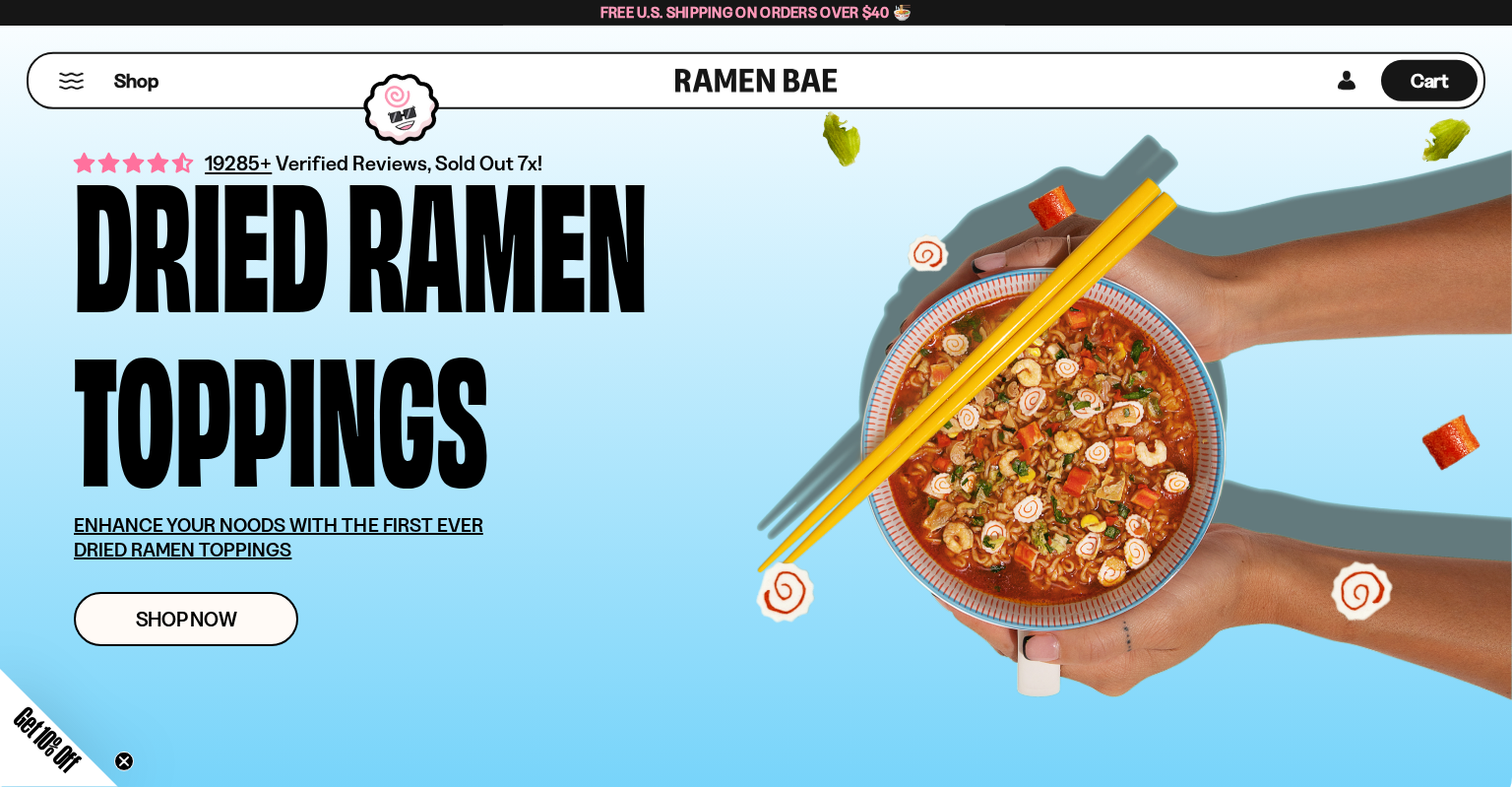 click on "19285+
Verified Reviews, Sold Out 7x!
Dried   Ramen   Toppings
ENHANCE YOUR NOODS WITH THE FIRST EVER DRIED RAMEN TOPPINGS
Shop Now" at bounding box center (786, 397) 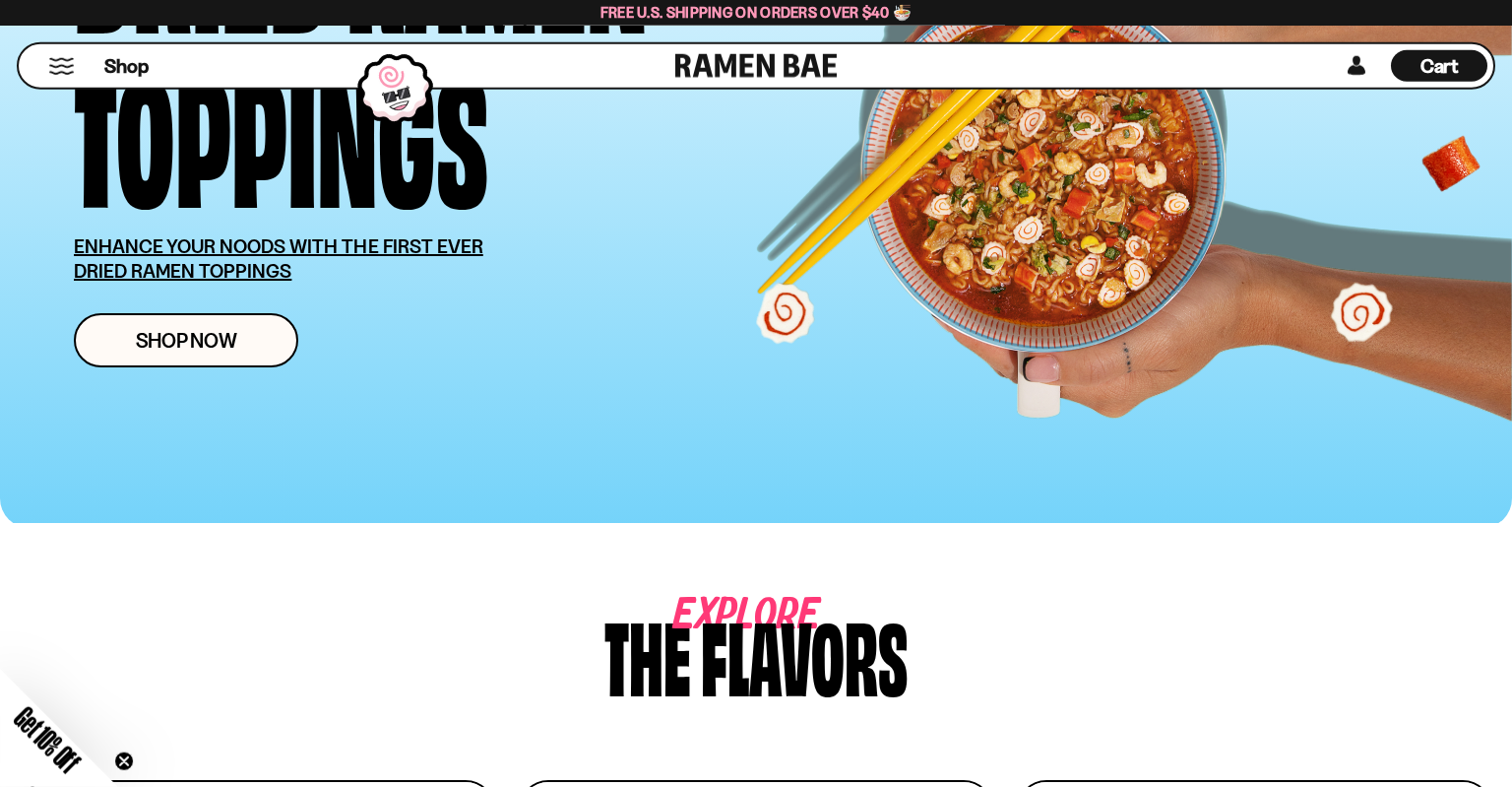 scroll, scrollTop: 286, scrollLeft: 0, axis: vertical 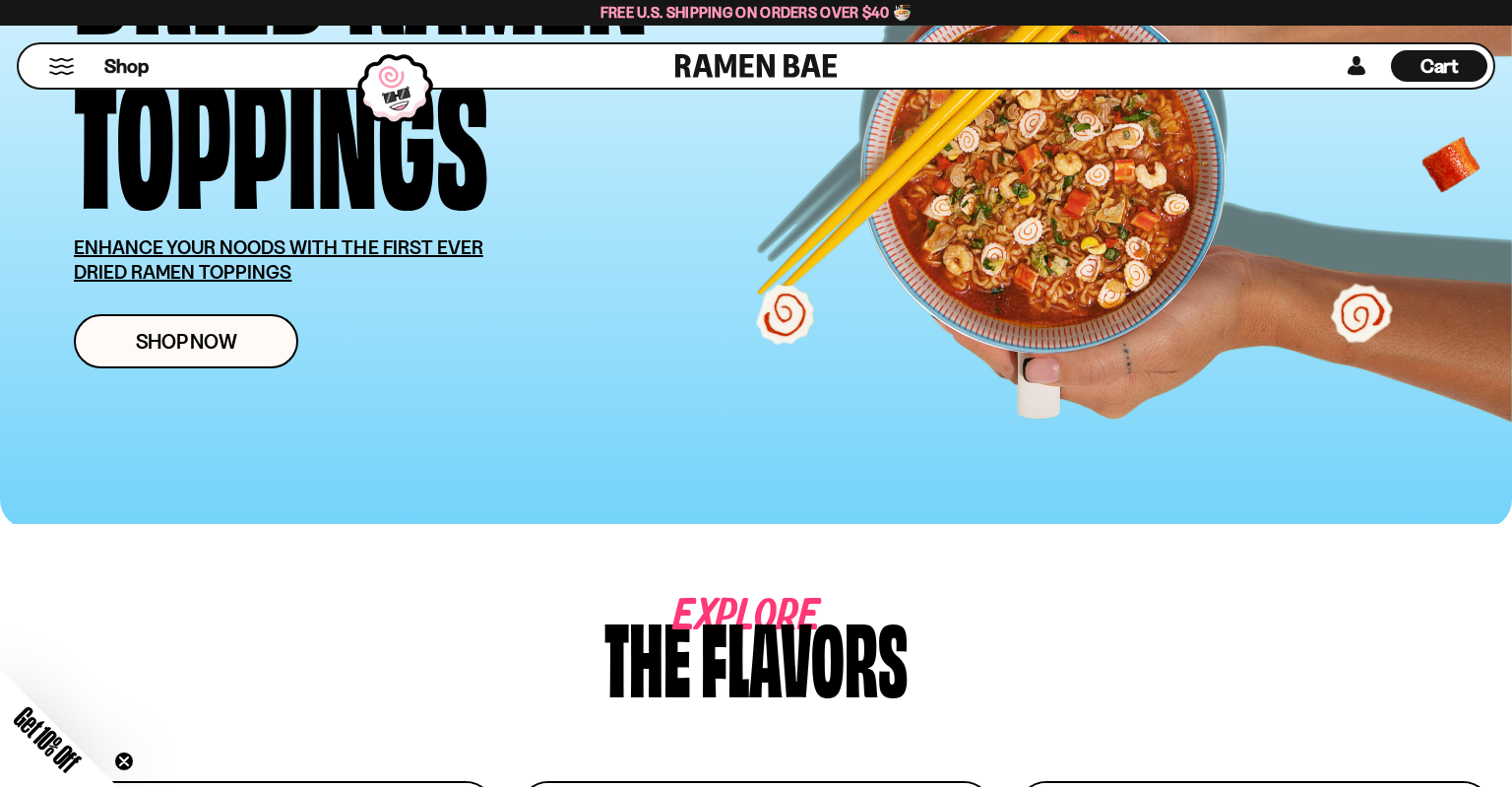 click on "ENHANCE YOUR NOODS WITH THE FIRST EVER DRIED RAMEN TOPPINGS" at bounding box center (279, 259) 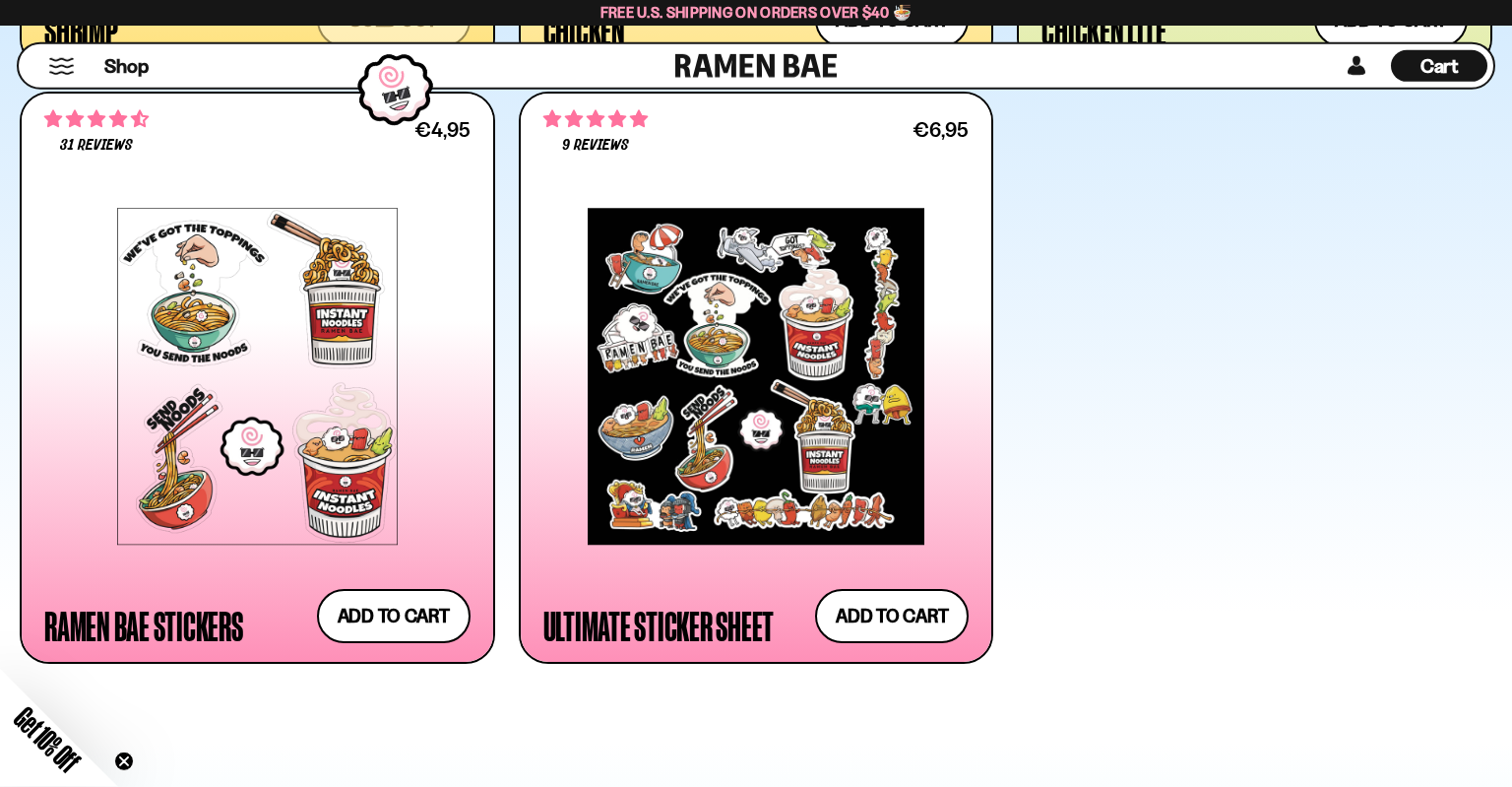 scroll, scrollTop: 4570, scrollLeft: 0, axis: vertical 